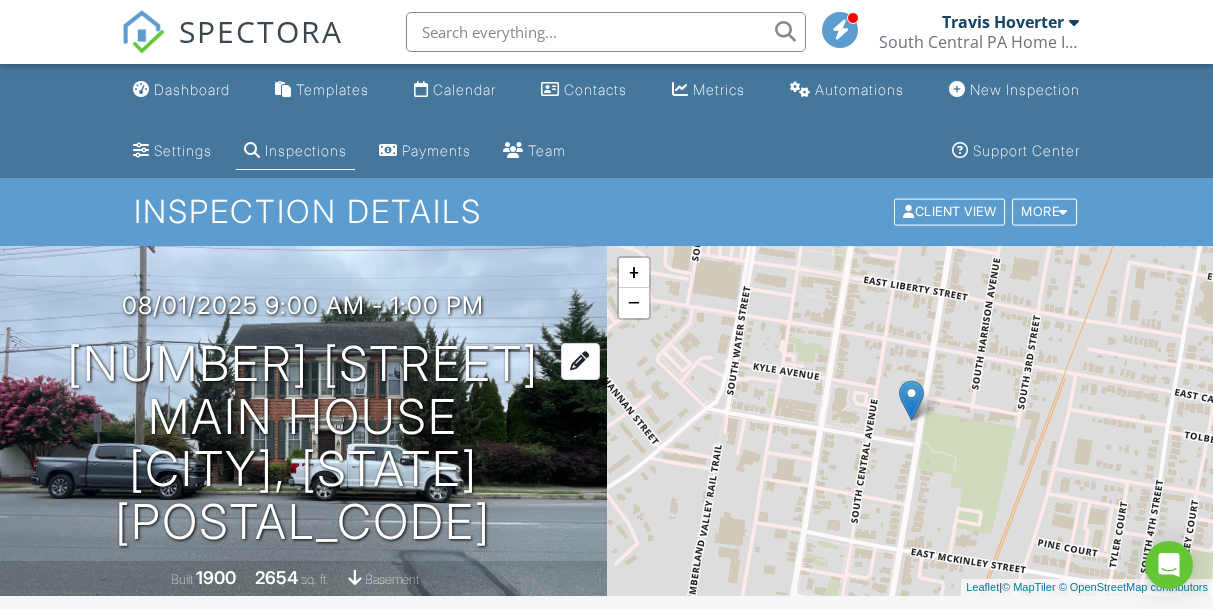 scroll, scrollTop: 0, scrollLeft: 0, axis: both 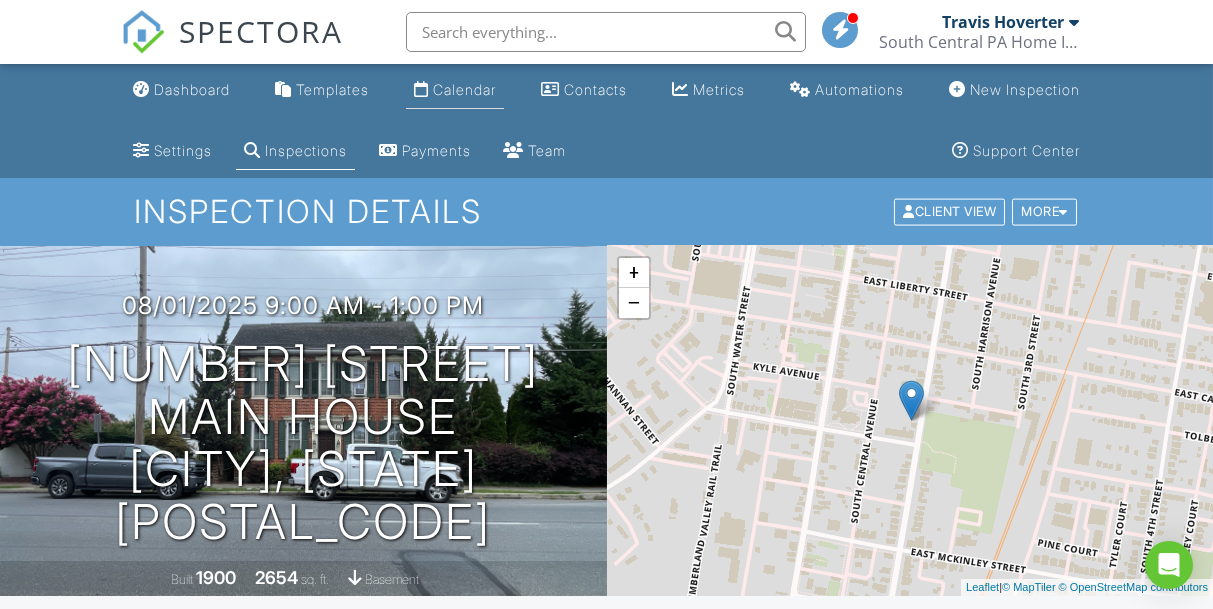 click on "Calendar" at bounding box center [464, 89] 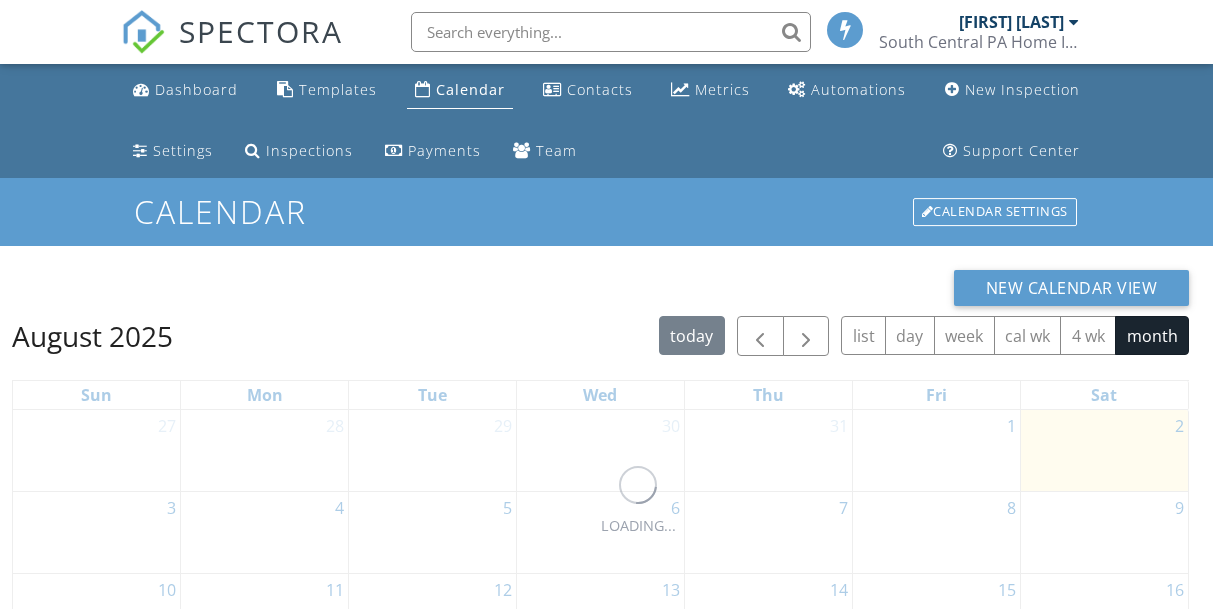 scroll, scrollTop: 0, scrollLeft: 0, axis: both 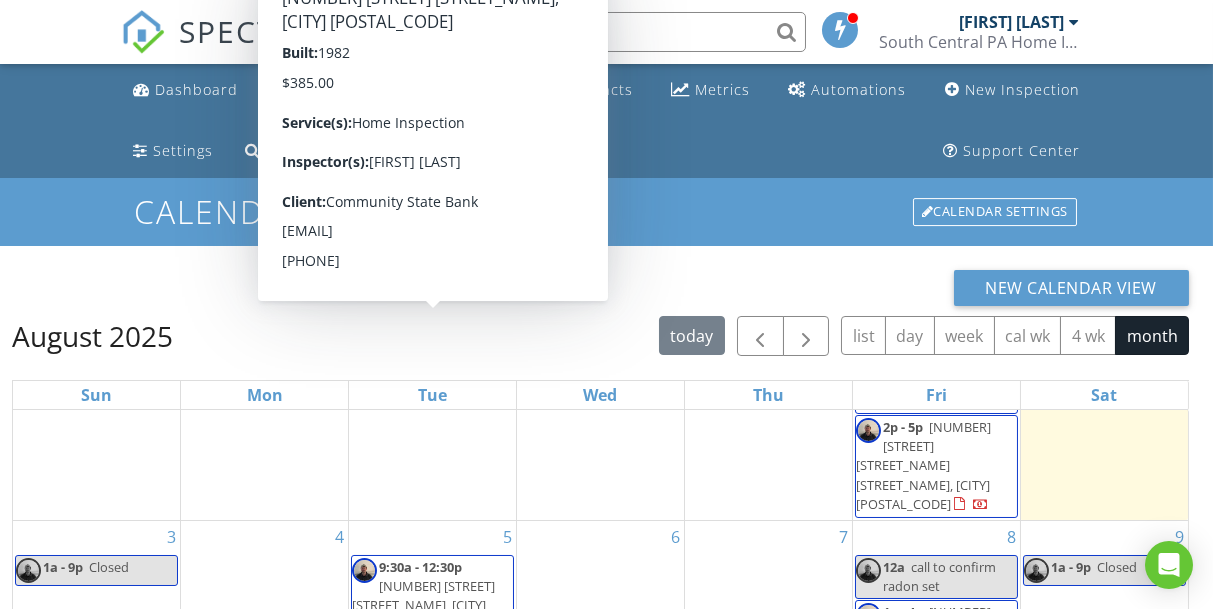 click on "4" at bounding box center (264, 603) 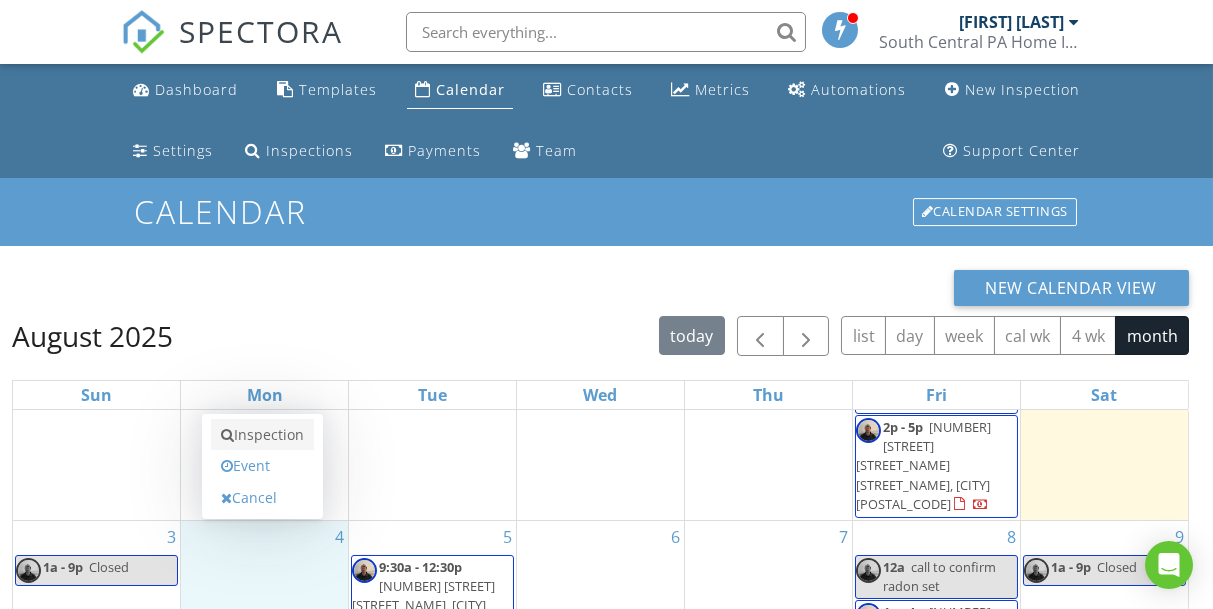 click on "Inspection" at bounding box center [262, 435] 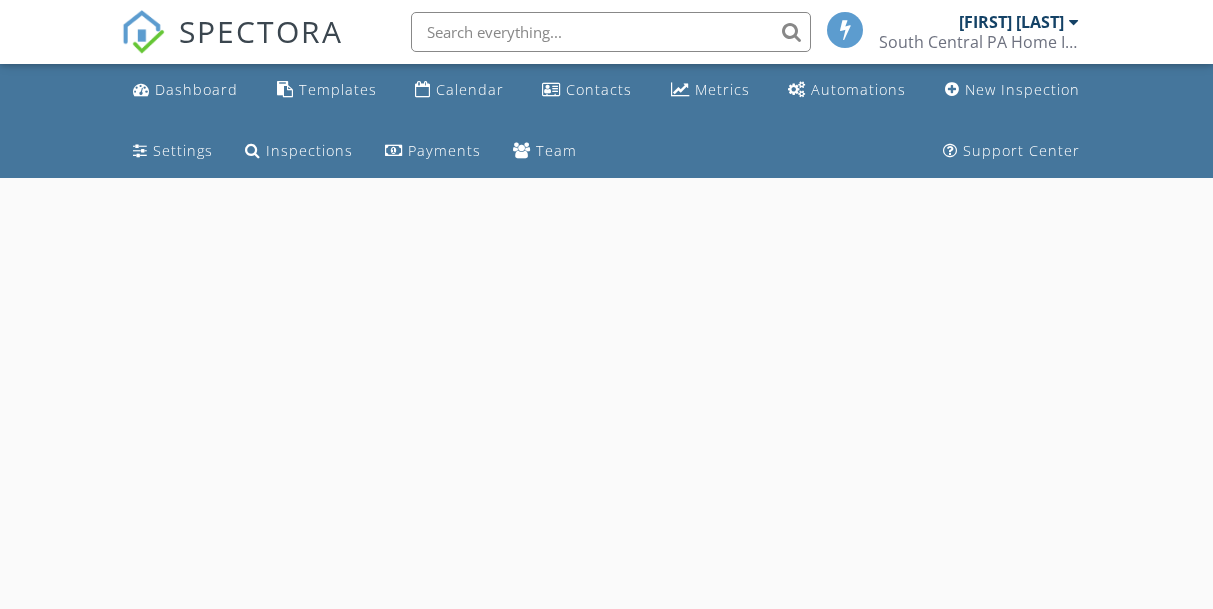 scroll, scrollTop: 0, scrollLeft: 0, axis: both 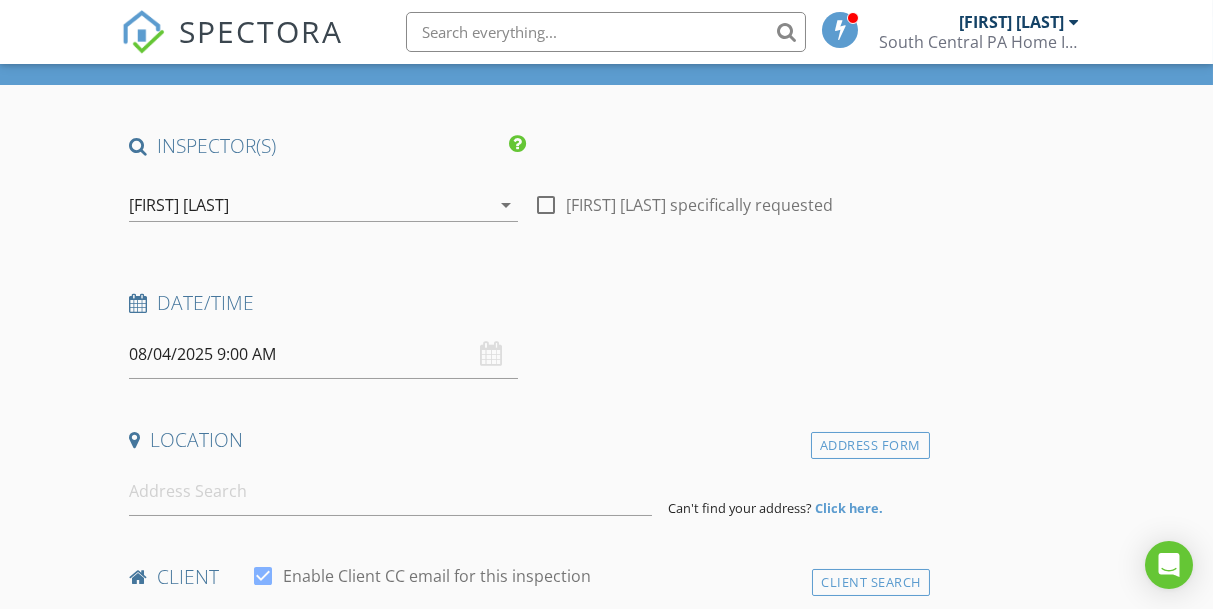 click on "08/04/2025 9:00 AM" at bounding box center (323, 354) 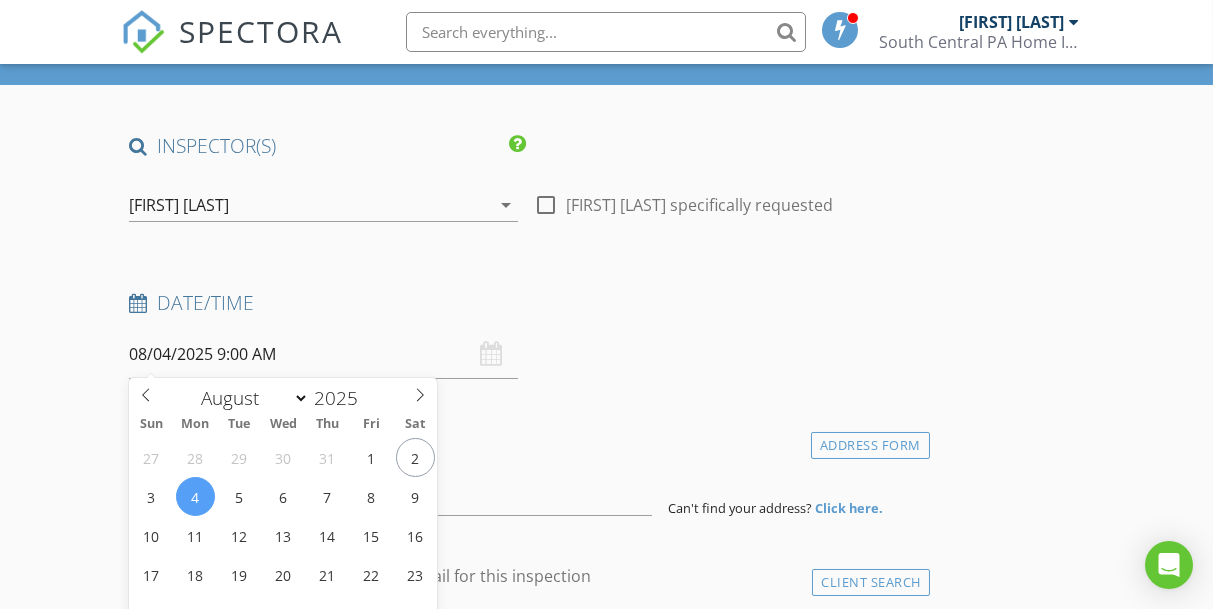 click on "08/04/2025 9:00 AM" at bounding box center (323, 354) 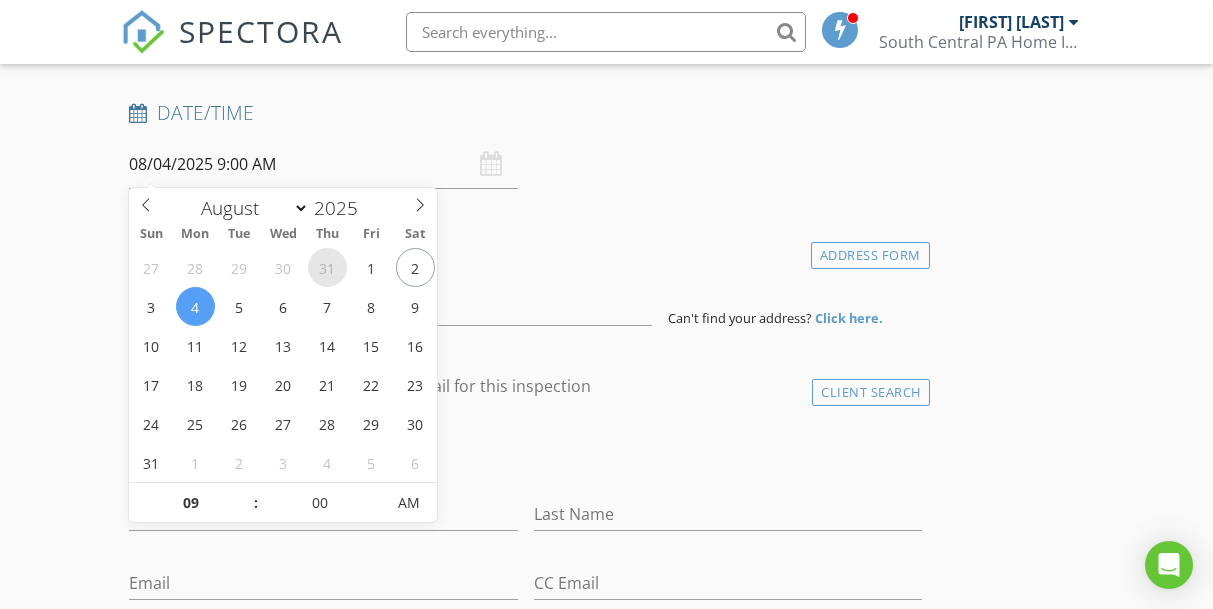 scroll, scrollTop: 356, scrollLeft: 0, axis: vertical 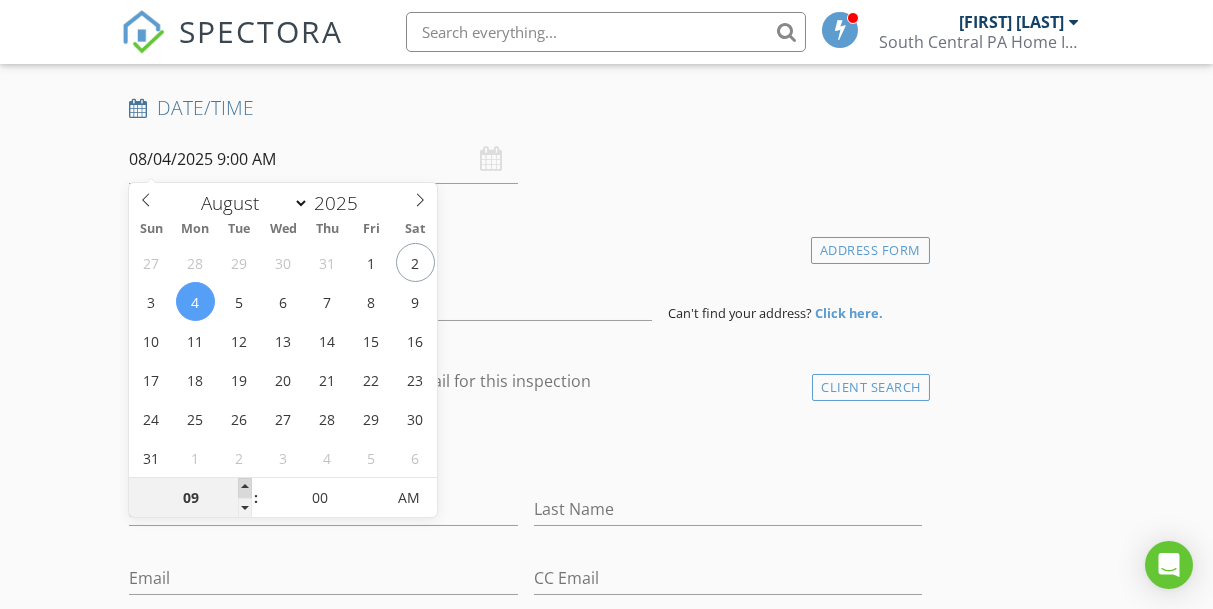 type on "10" 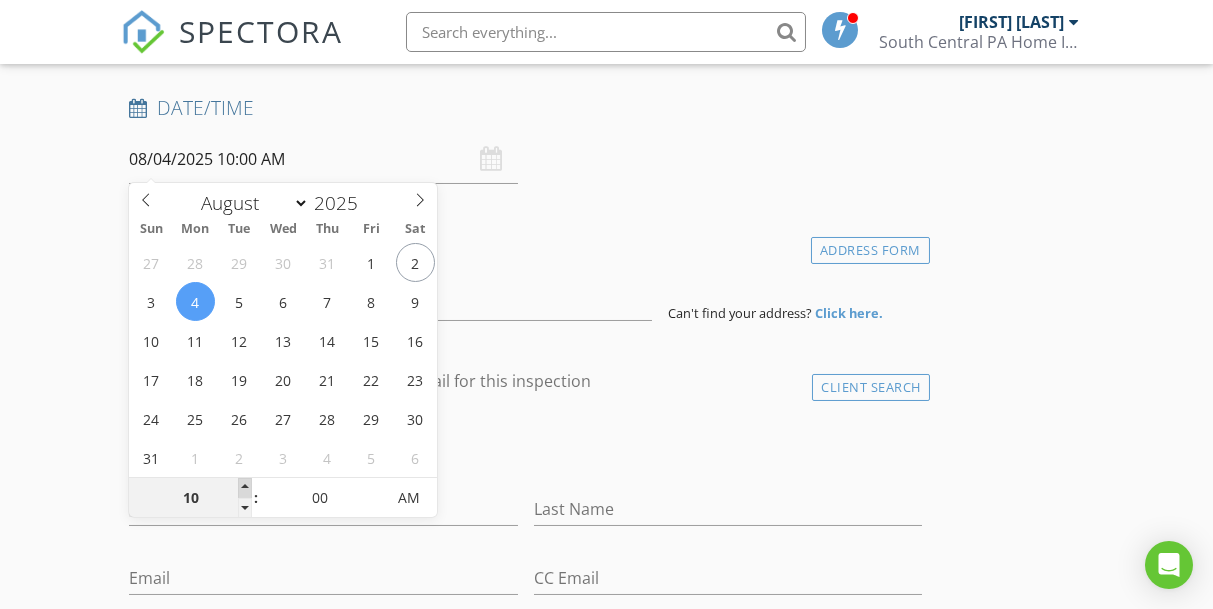 click at bounding box center [245, 488] 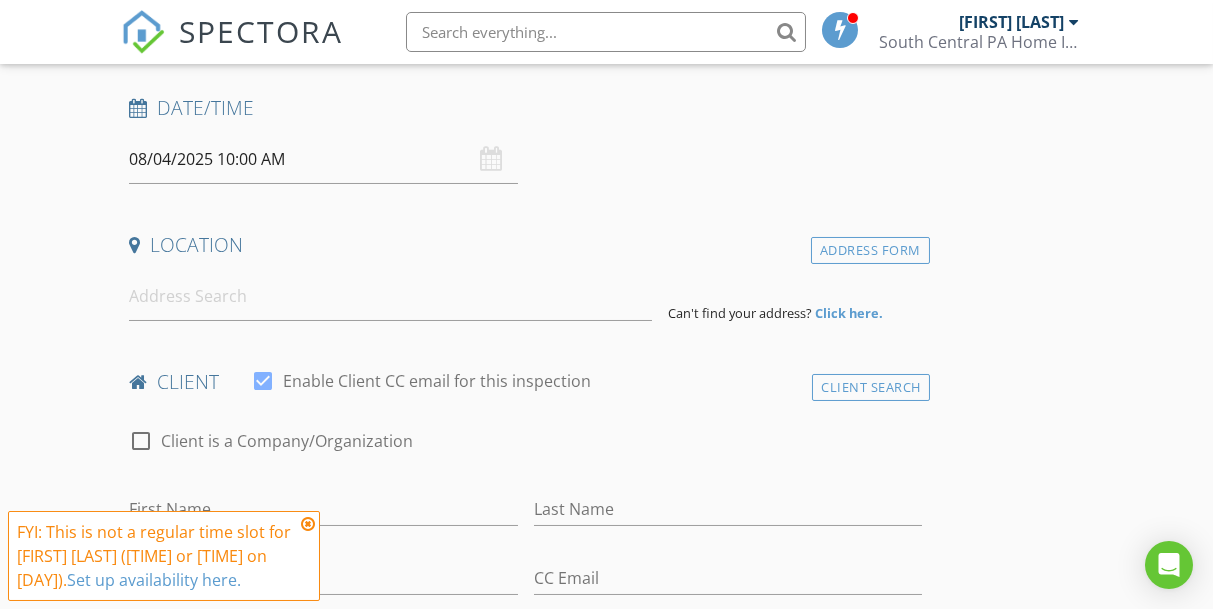 click on "check_box_outline_blank Client is a Company/Organization" at bounding box center [525, 451] 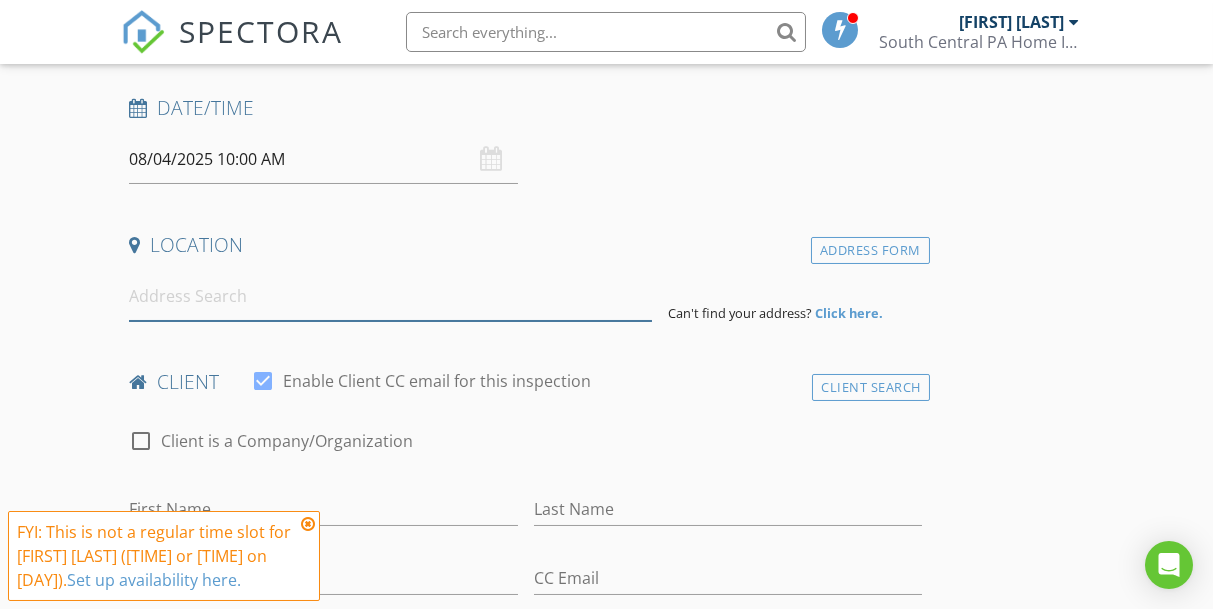 click at bounding box center (390, 296) 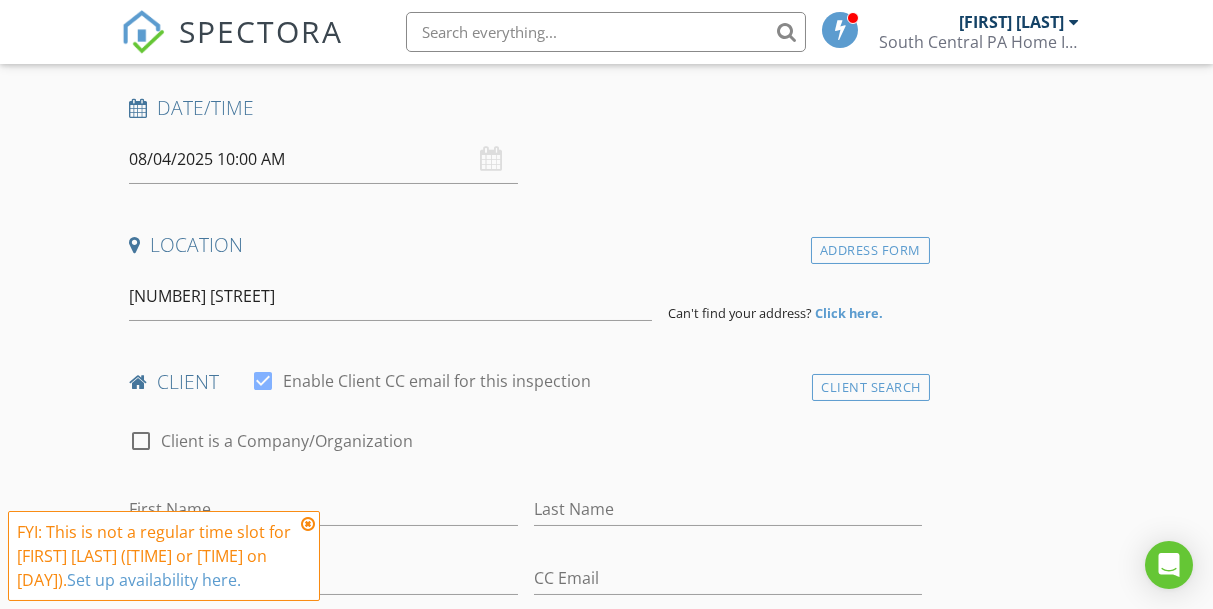 type on "1583 Sherry Drive, Chambersburg, PA, USA" 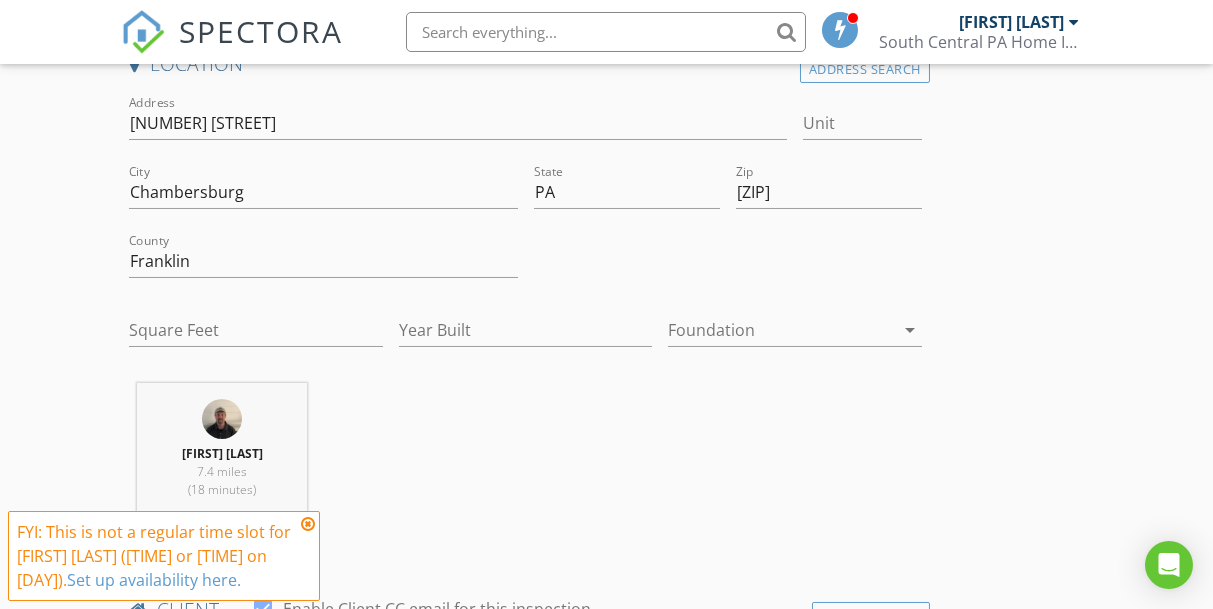 scroll, scrollTop: 566, scrollLeft: 0, axis: vertical 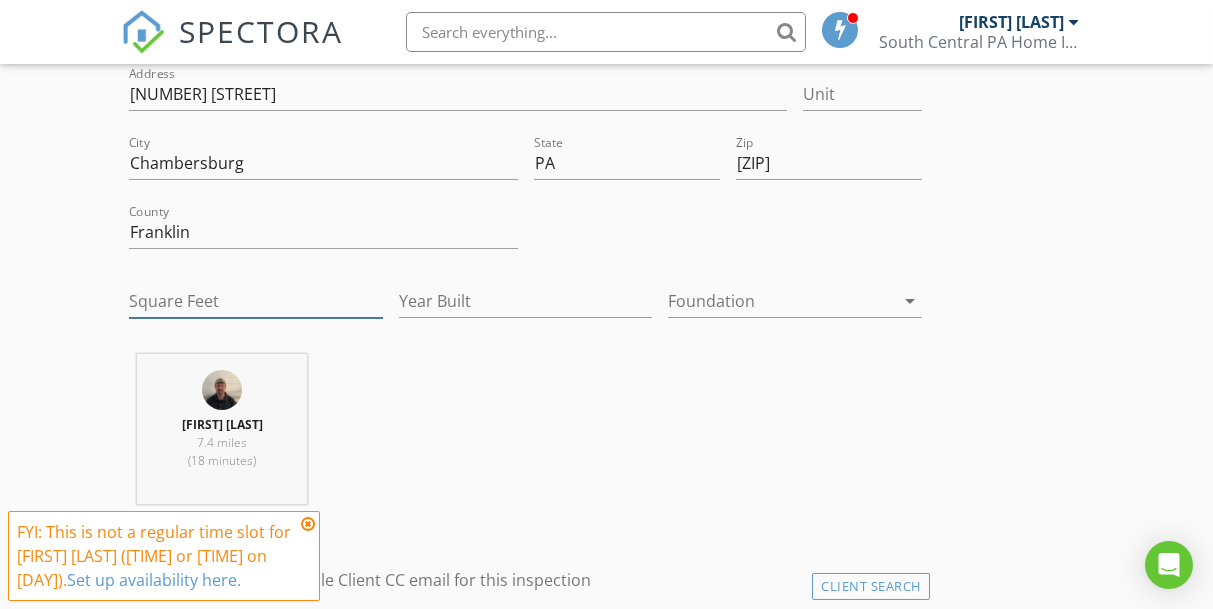 click on "Square Feet" at bounding box center [256, 301] 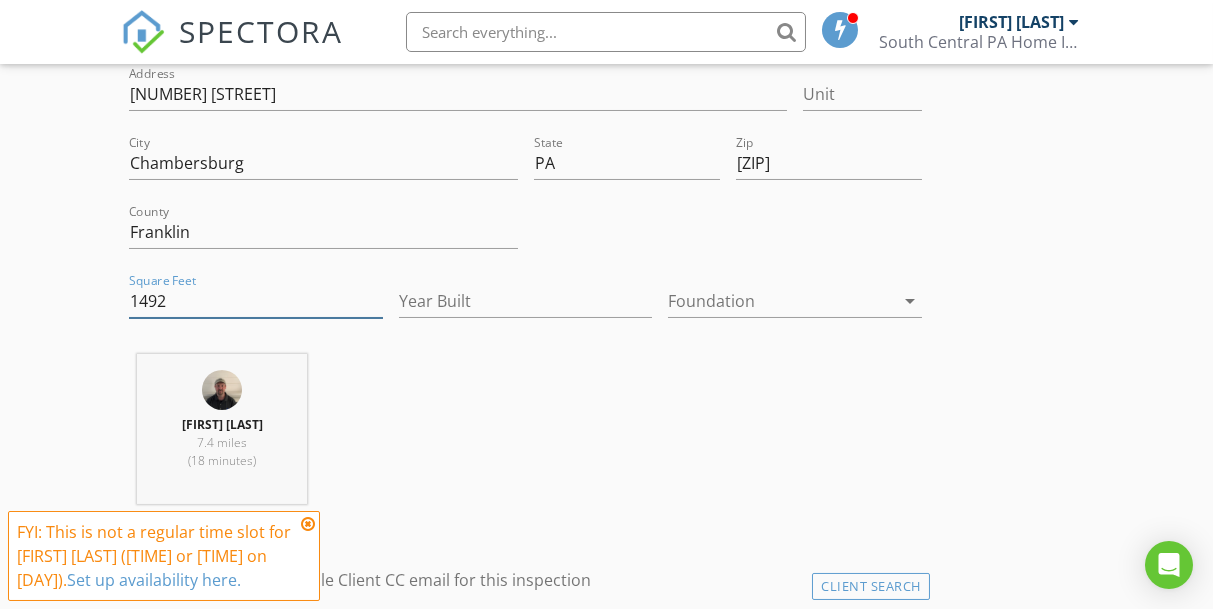 type on "1492" 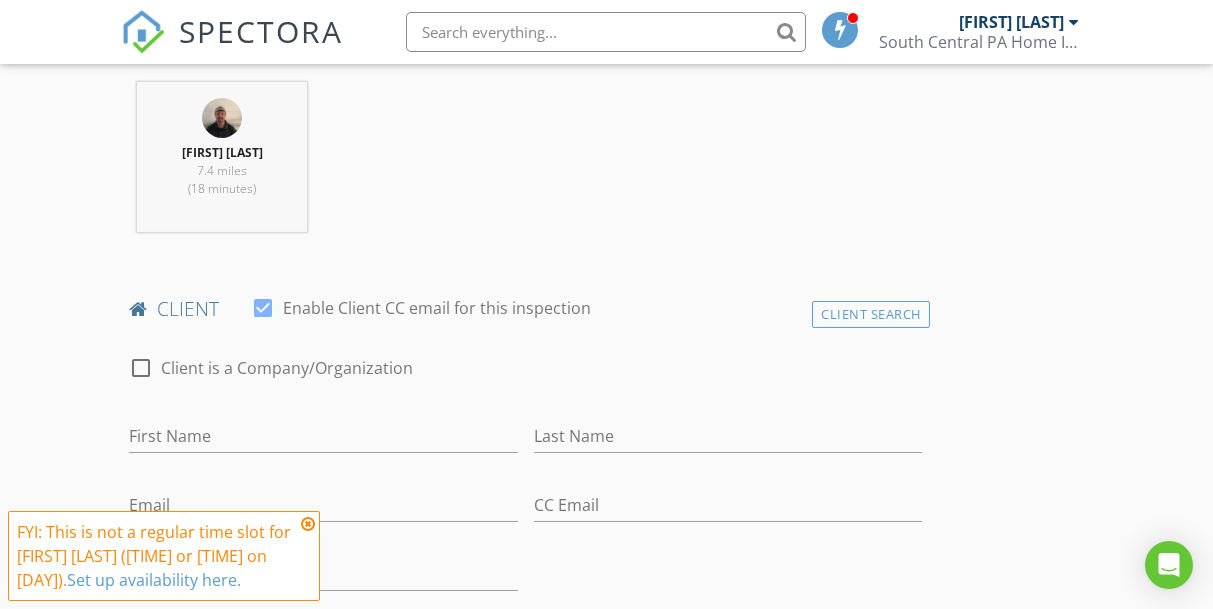 scroll, scrollTop: 840, scrollLeft: 0, axis: vertical 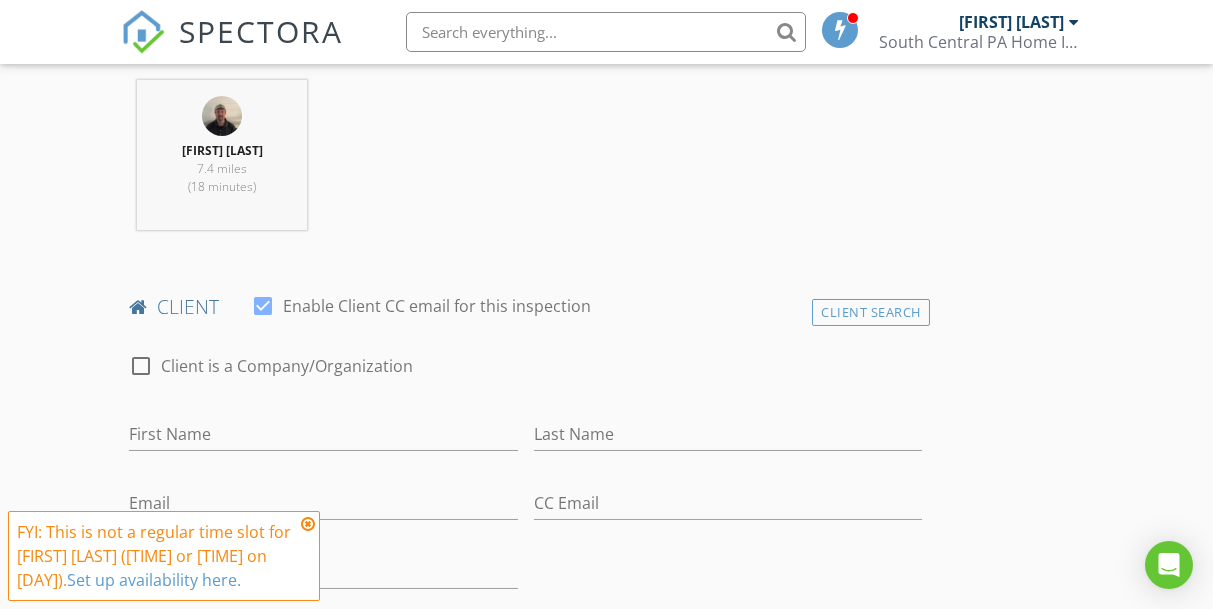 type on "2025" 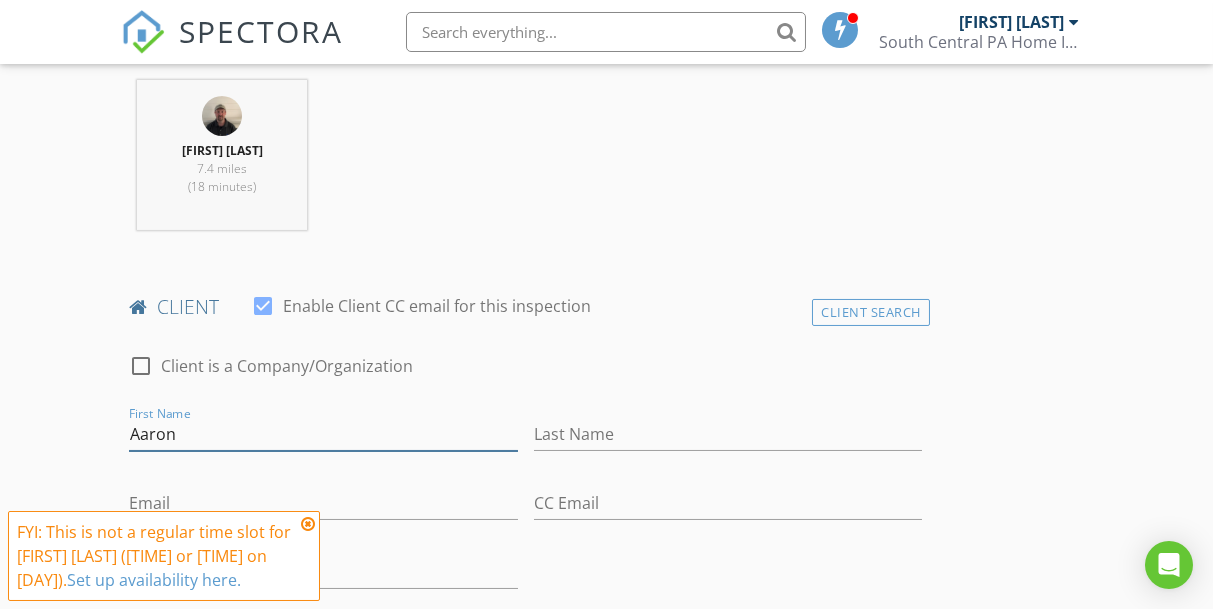 type on "Aaron" 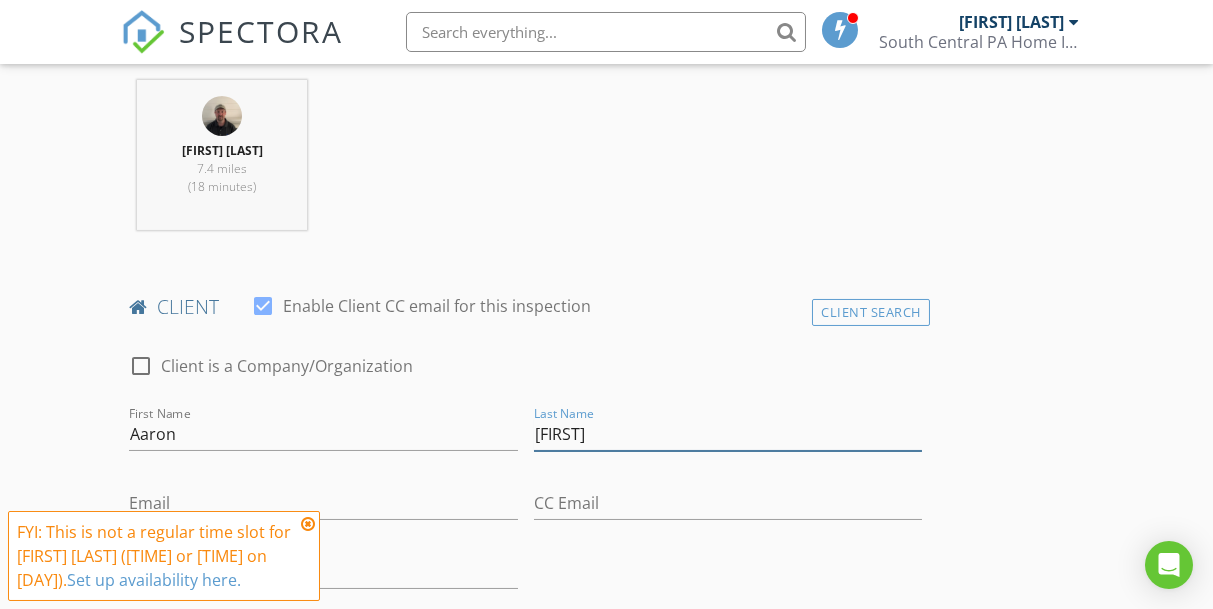 type on "[LAST]" 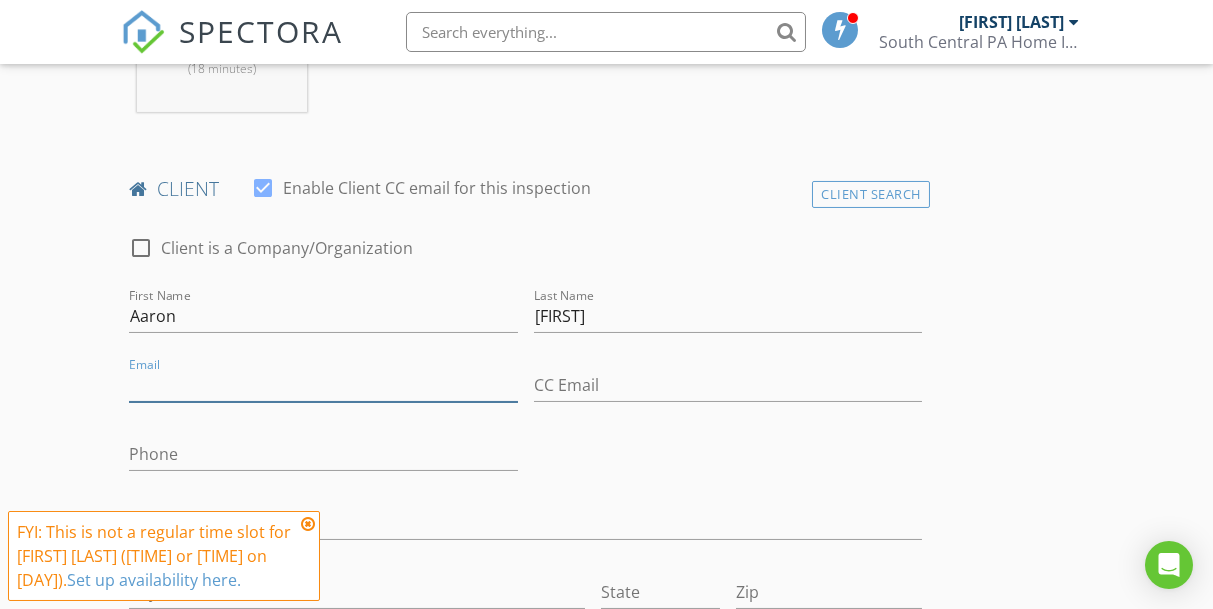 scroll, scrollTop: 946, scrollLeft: 0, axis: vertical 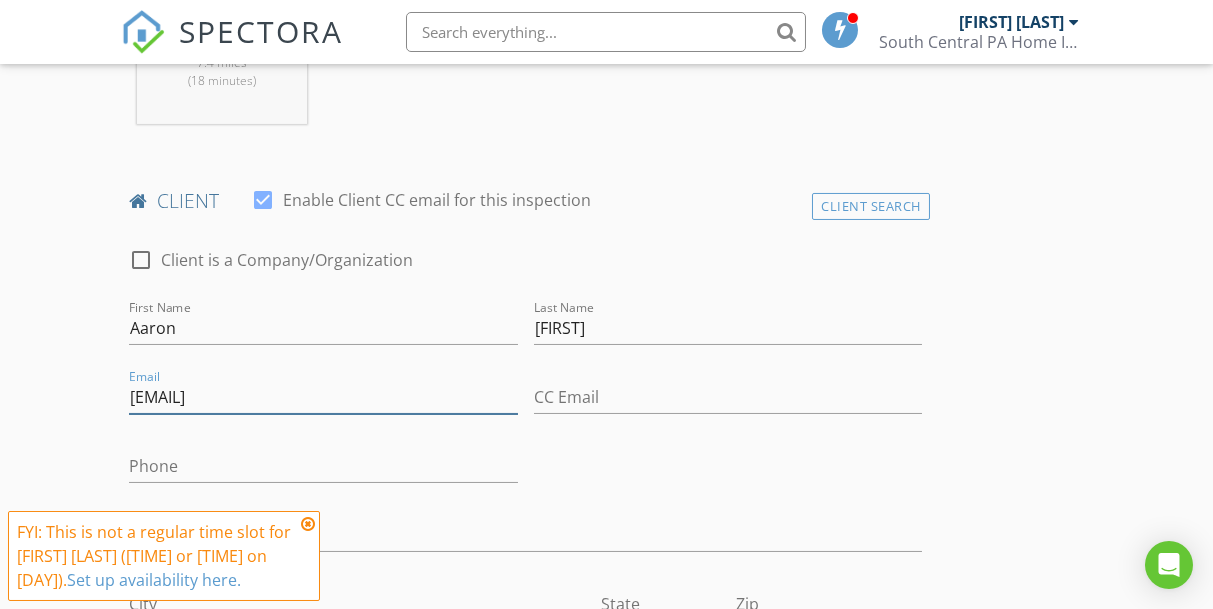 type on "[EMAIL]@example.com" 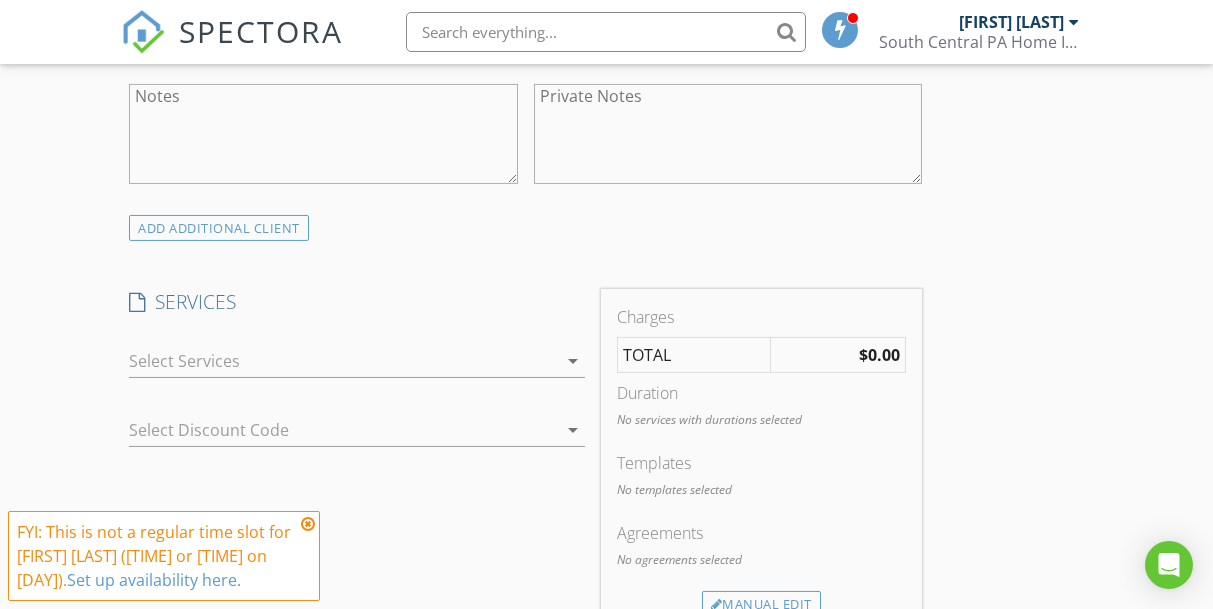 scroll, scrollTop: 1531, scrollLeft: 0, axis: vertical 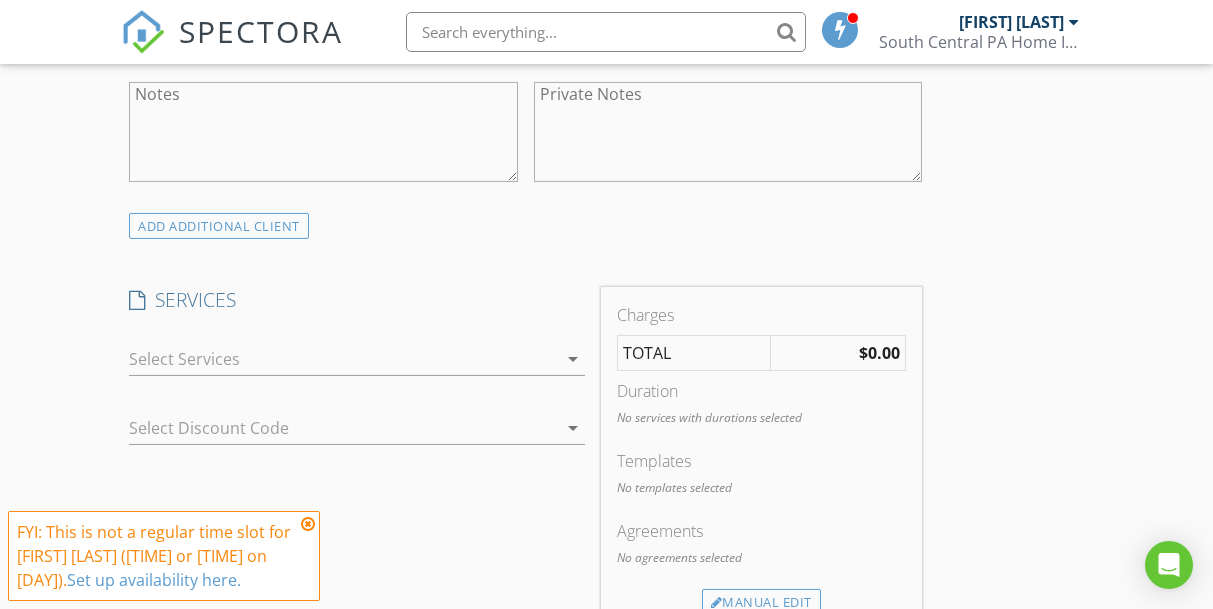 type on "[PHONE]" 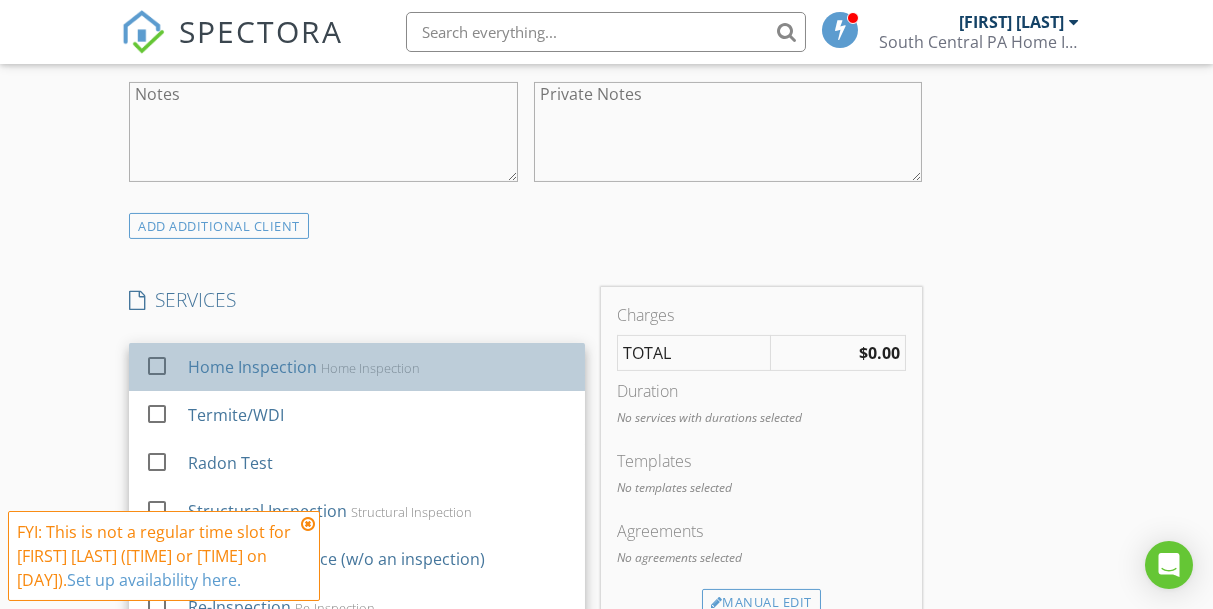 click on "Home Inspection" at bounding box center (253, 367) 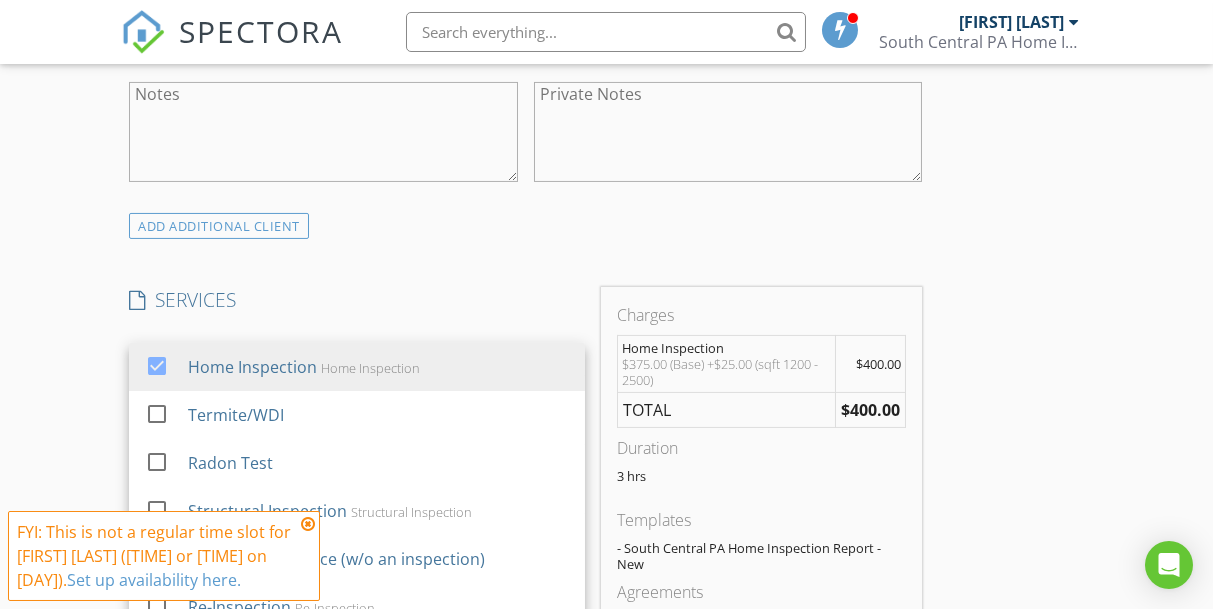 click on "New Inspection
Click here to use the New Order Form
INSPECTOR(S)
check_box   Travis Hoverter   PRIMARY   Travis Hoverter arrow_drop_down   check_box_outline_blank Travis Hoverter specifically requested
Date/Time
08/04/2025 10:00 AM
Location
Address Search       Address 1583 Sherry Dr   Unit   City Chambersburg   State PA   Zip 17202   County Franklin     Square Feet 1492   Year Built 2025   Foundation arrow_drop_down     Travis Hoverter     7.4 miles     (18 minutes)
client
check_box Enable Client CC email for this inspection   Client Search     check_box_outline_blank Client is a Company/Organization     First Name Aaron   Last Name Frankey   Email frankey.aaron@gmail.com   CC Email   Phone 804-420-5605   Address   City   State   Zip       Notes   Private Notes
ADD ADDITIONAL client
check_box" at bounding box center (606, 519) 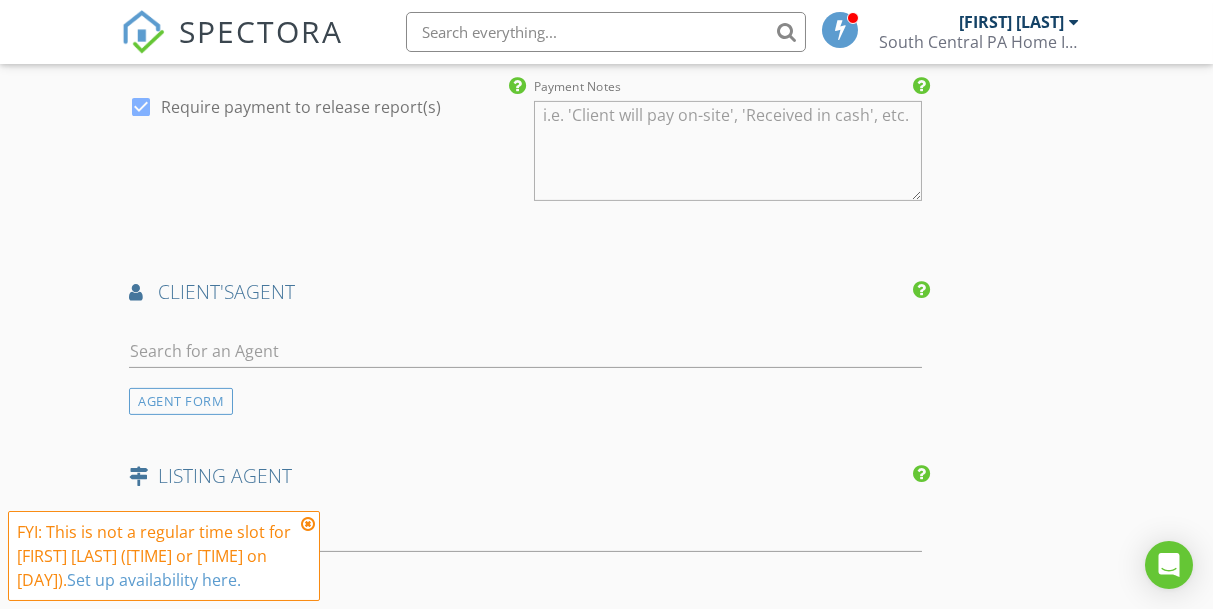 scroll, scrollTop: 2378, scrollLeft: 0, axis: vertical 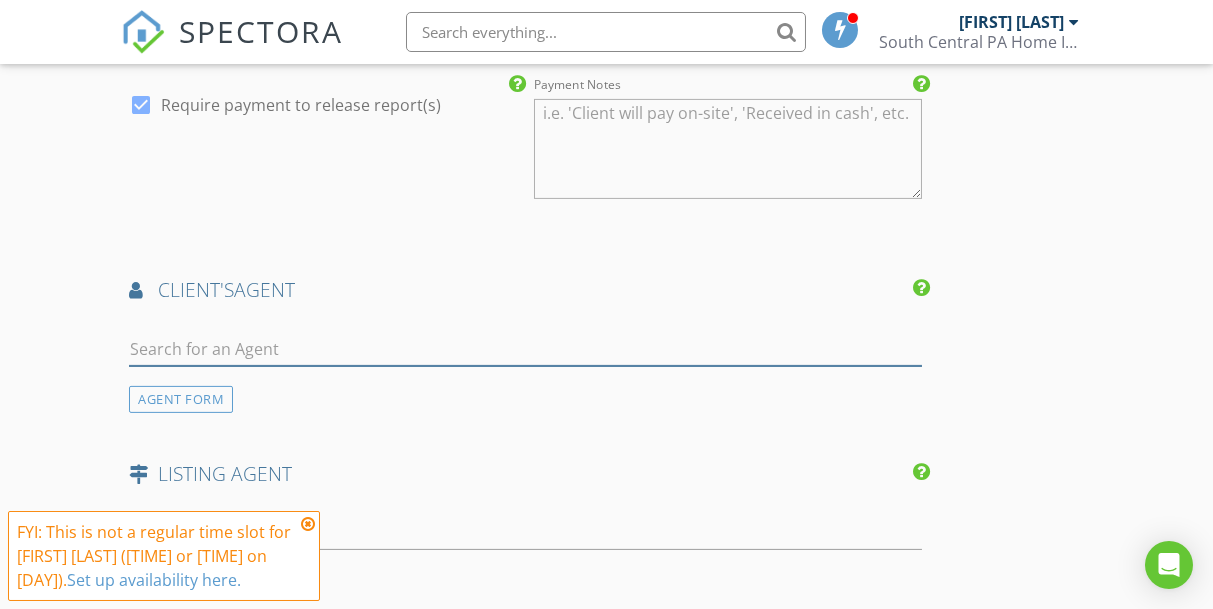 click at bounding box center [525, 349] 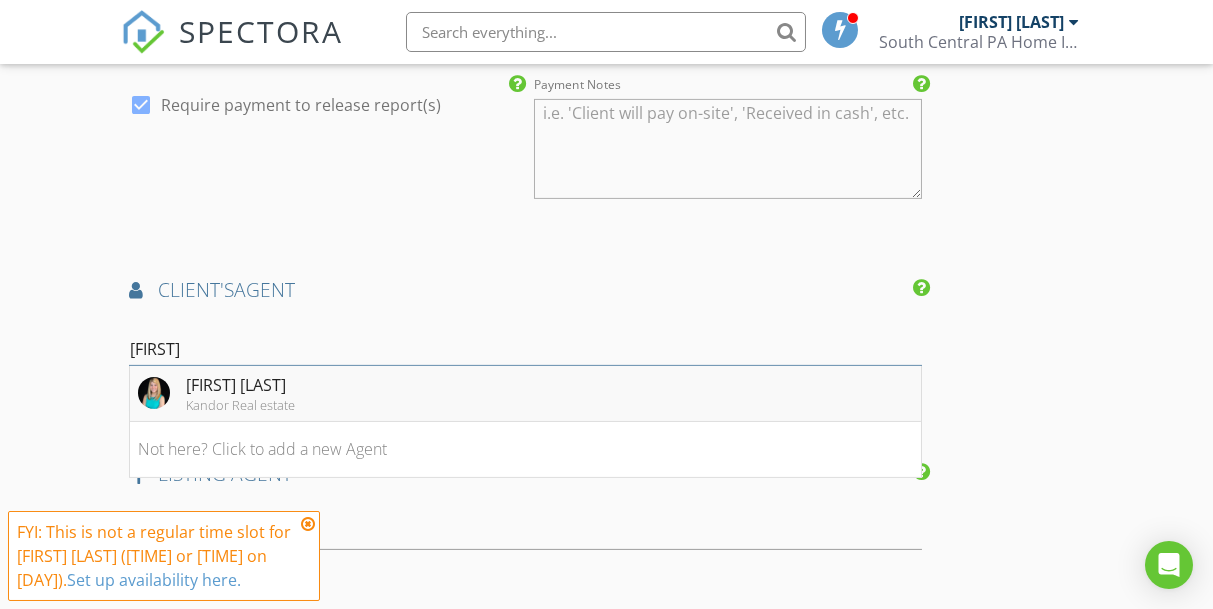 type on "[FIRST]" 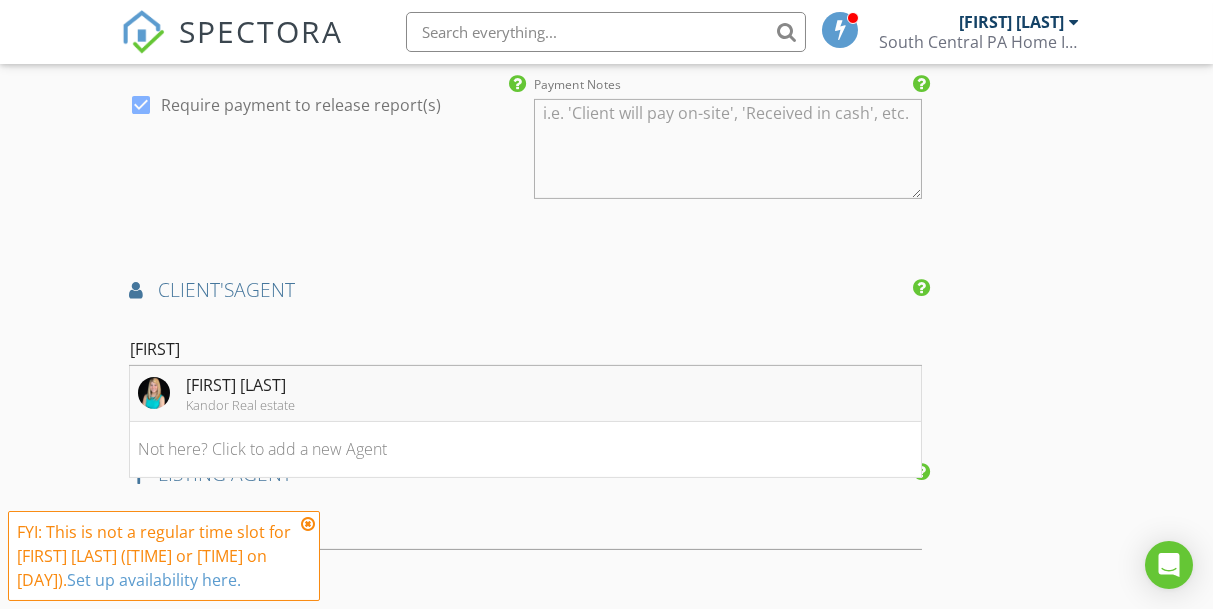 click on "Kristyn Martin
Kandor Real estate" at bounding box center [525, 394] 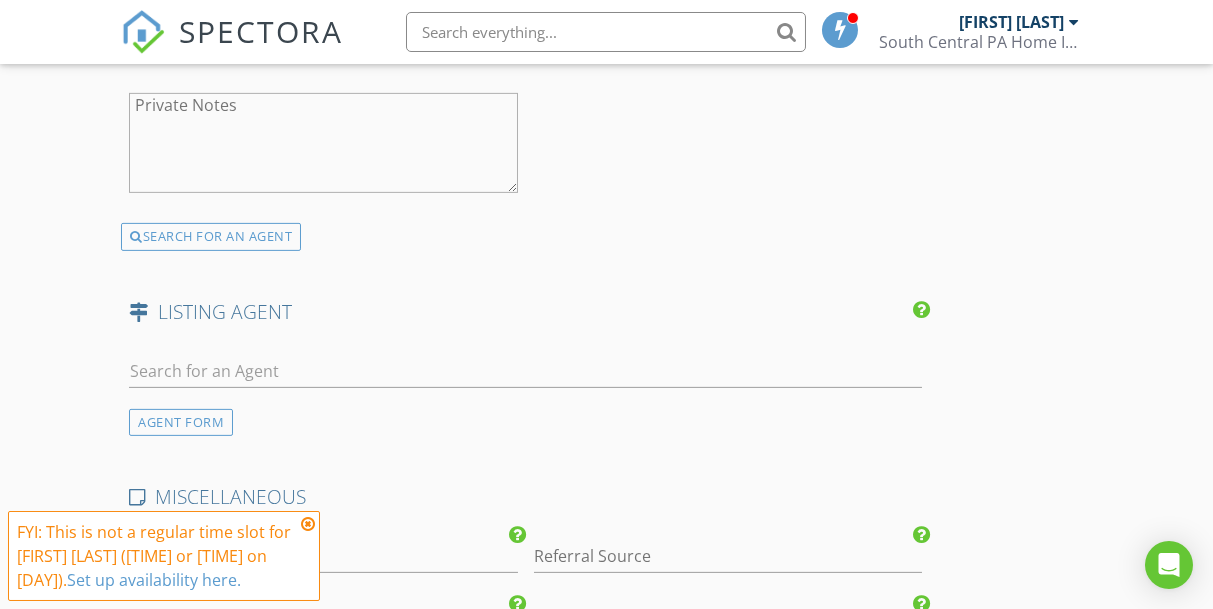 scroll, scrollTop: 3001, scrollLeft: 0, axis: vertical 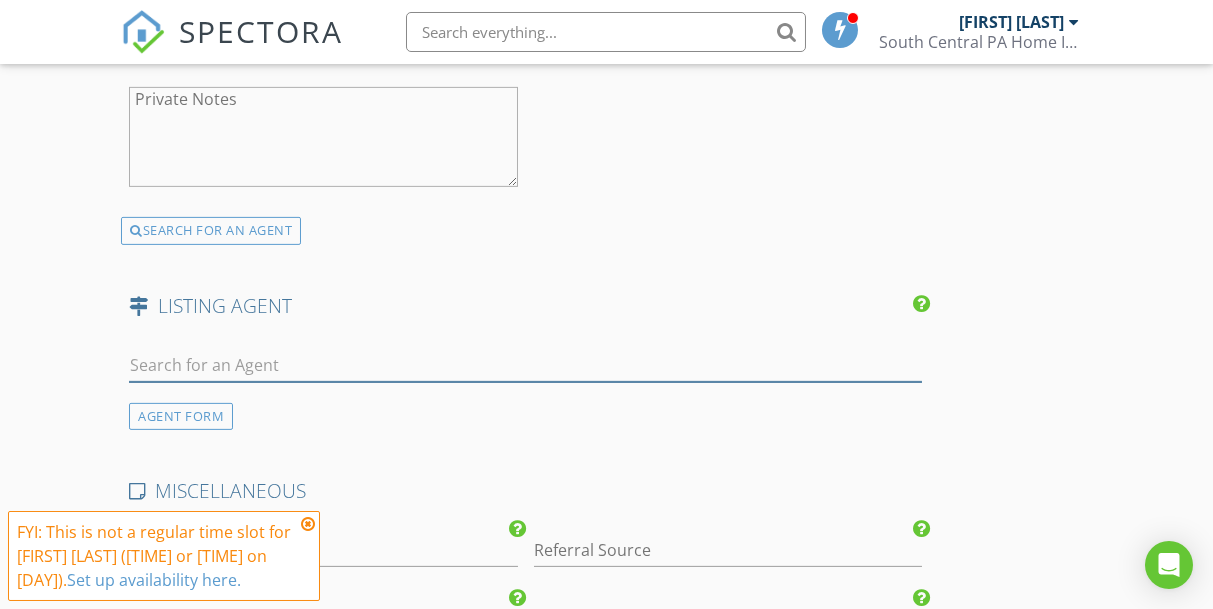 click at bounding box center (525, 365) 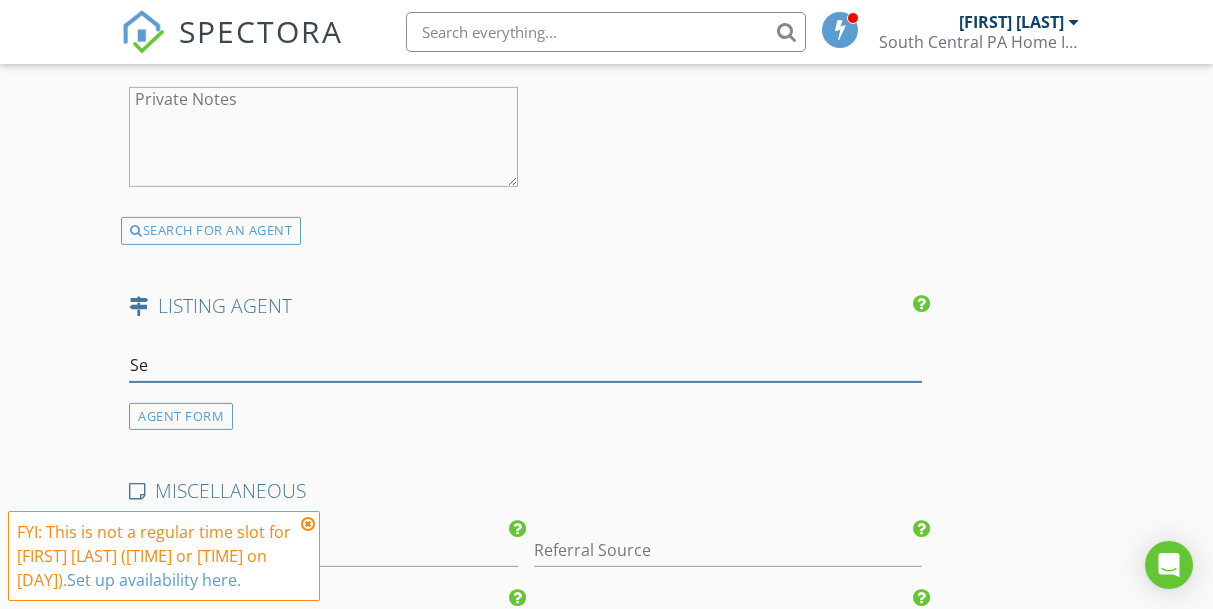 type on "S" 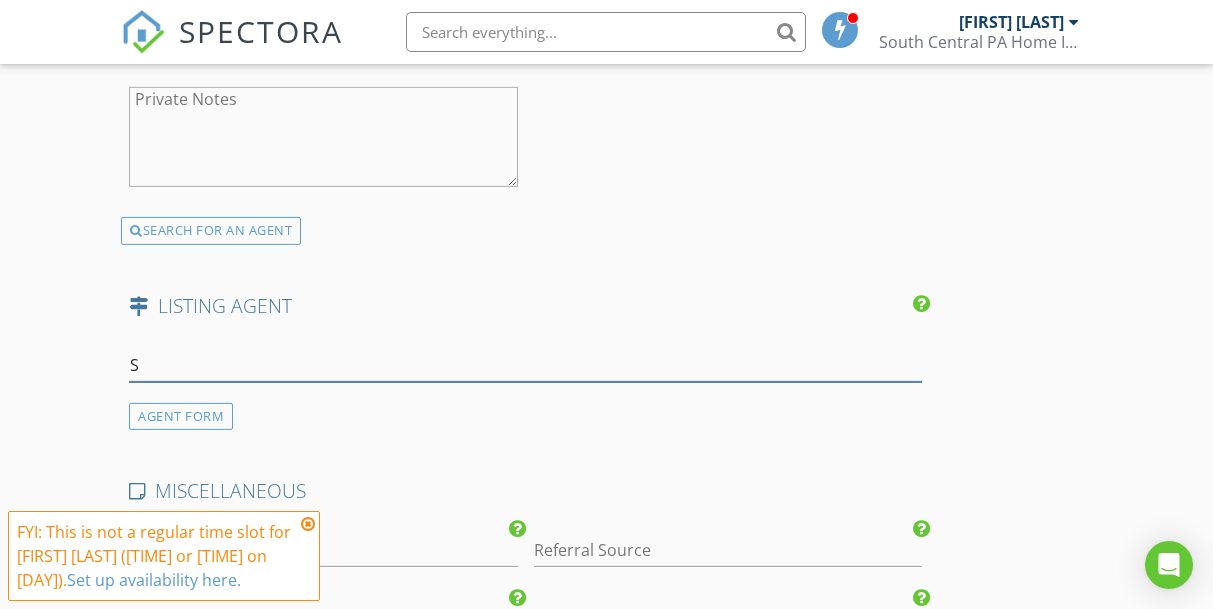 type 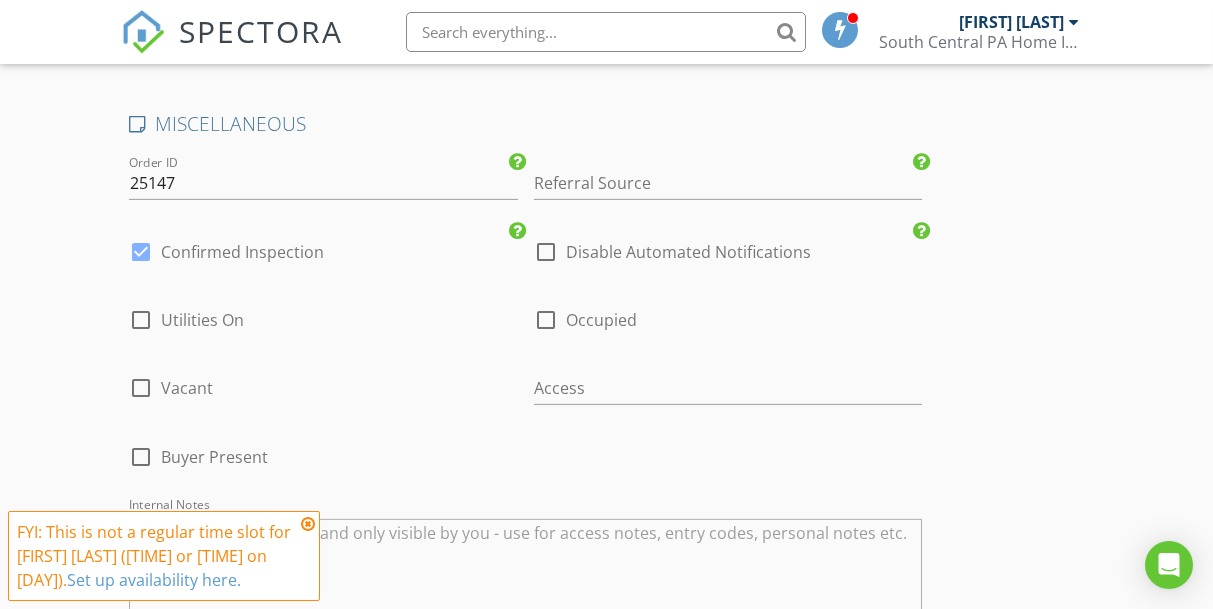 scroll, scrollTop: 3370, scrollLeft: 0, axis: vertical 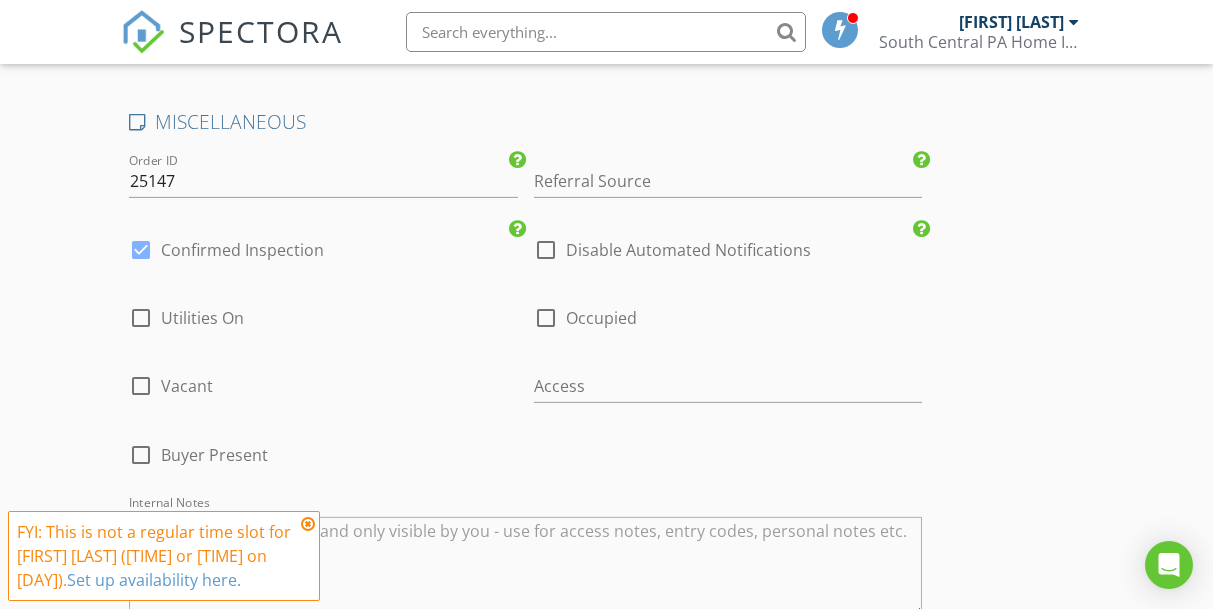 click on "Confirmed Inspection" at bounding box center (242, 250) 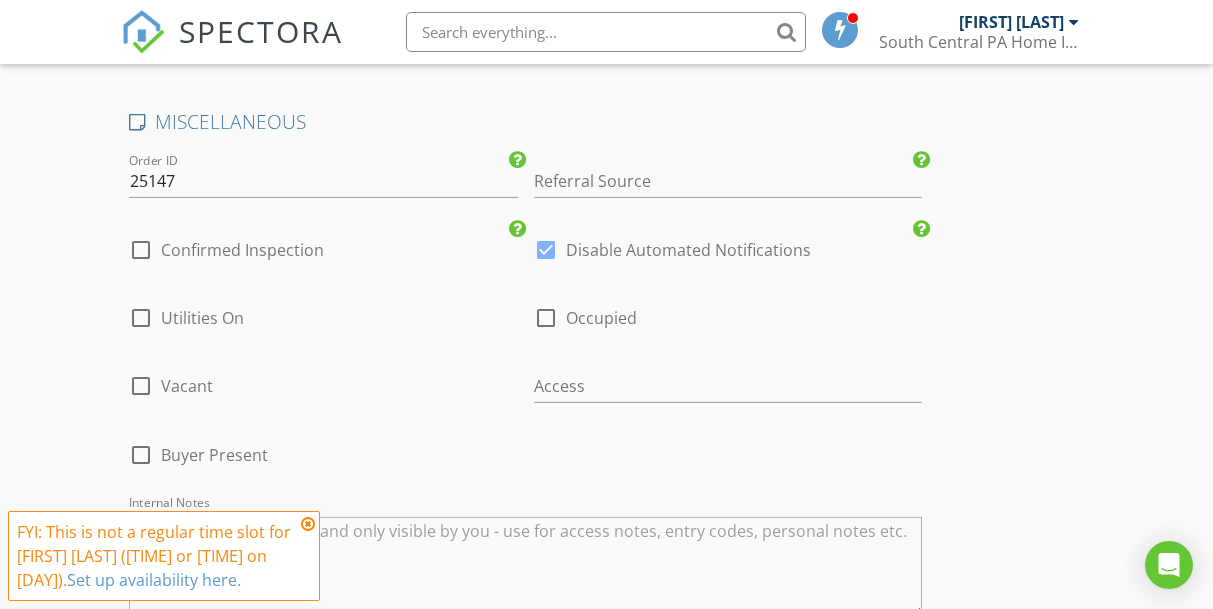 click on "Utilities On" at bounding box center (202, 318) 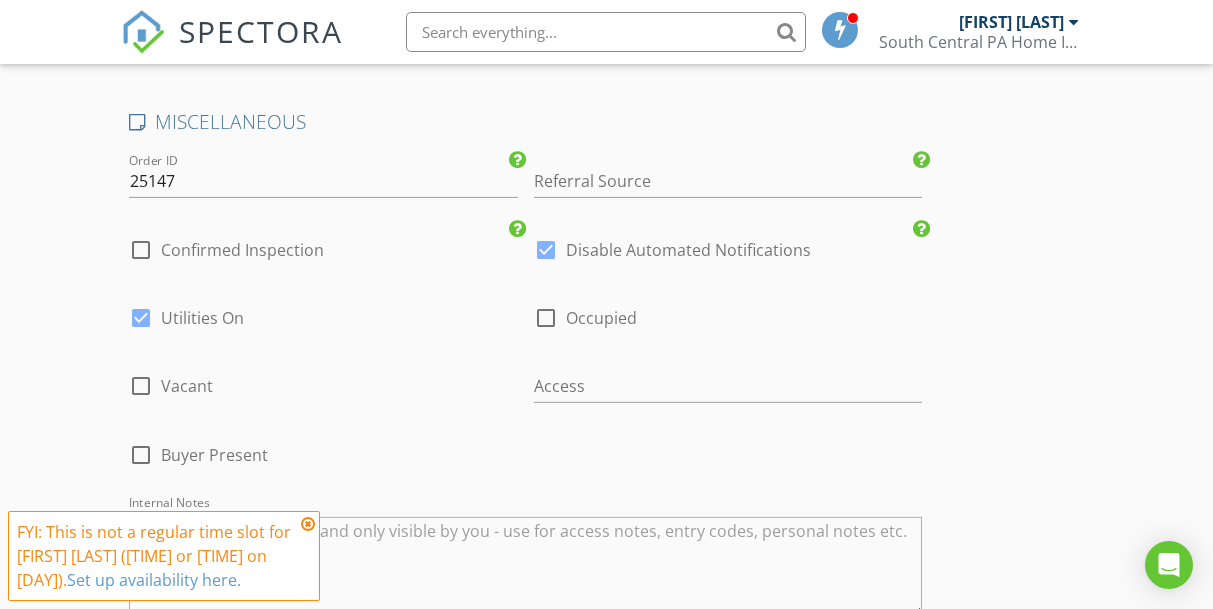click on "Vacant" at bounding box center (187, 386) 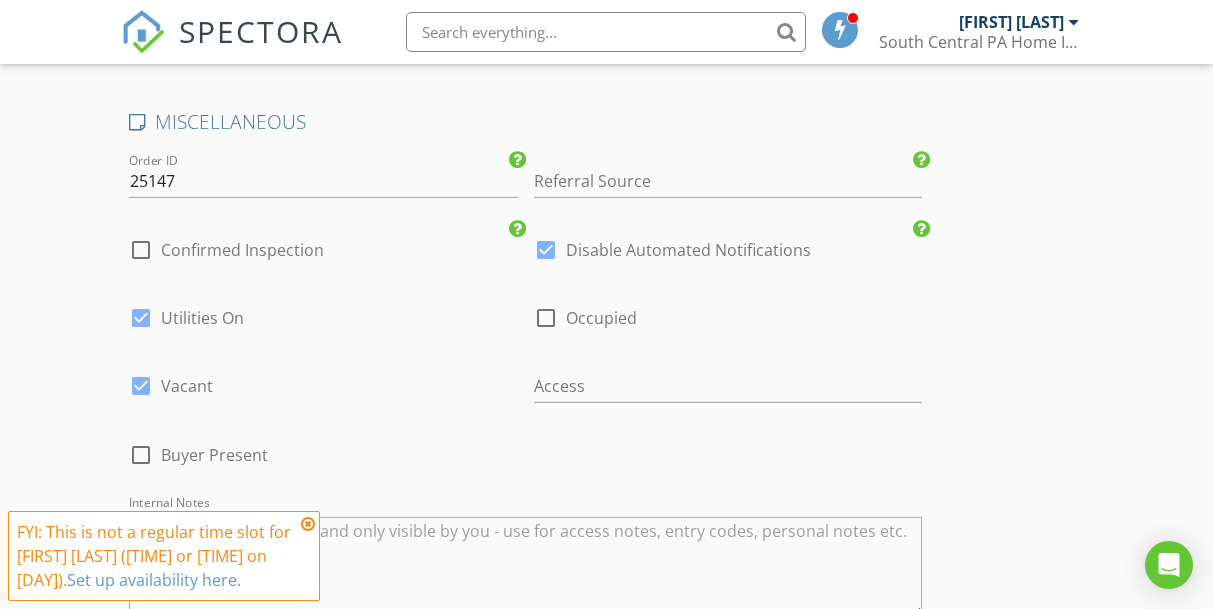 click on "Buyer Present" at bounding box center (214, 455) 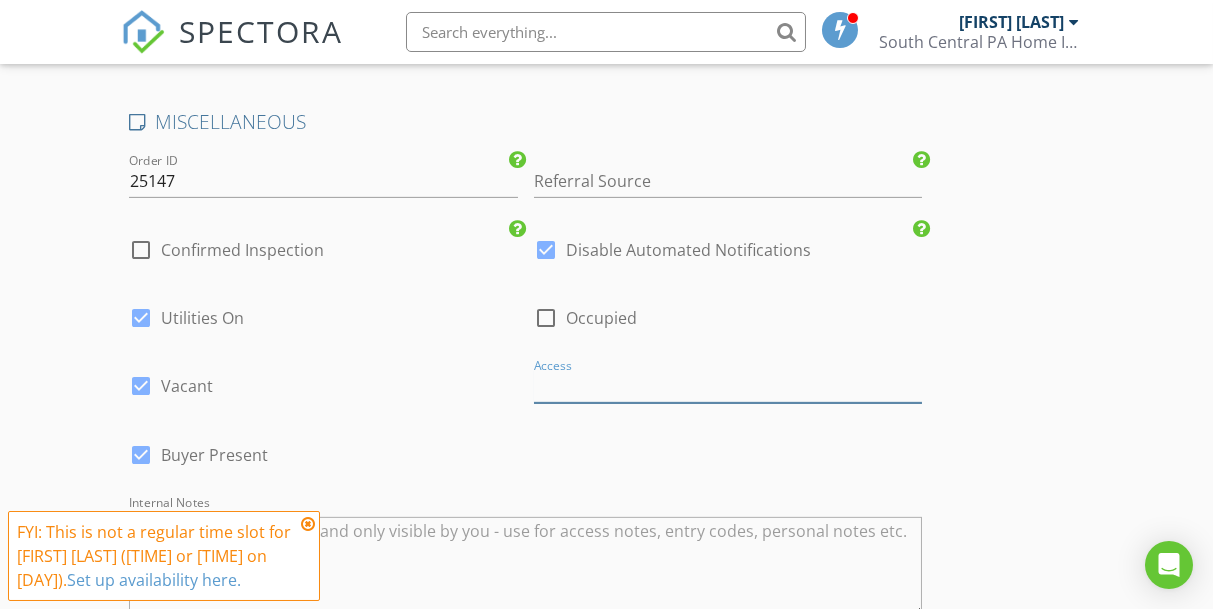 click at bounding box center (728, 386) 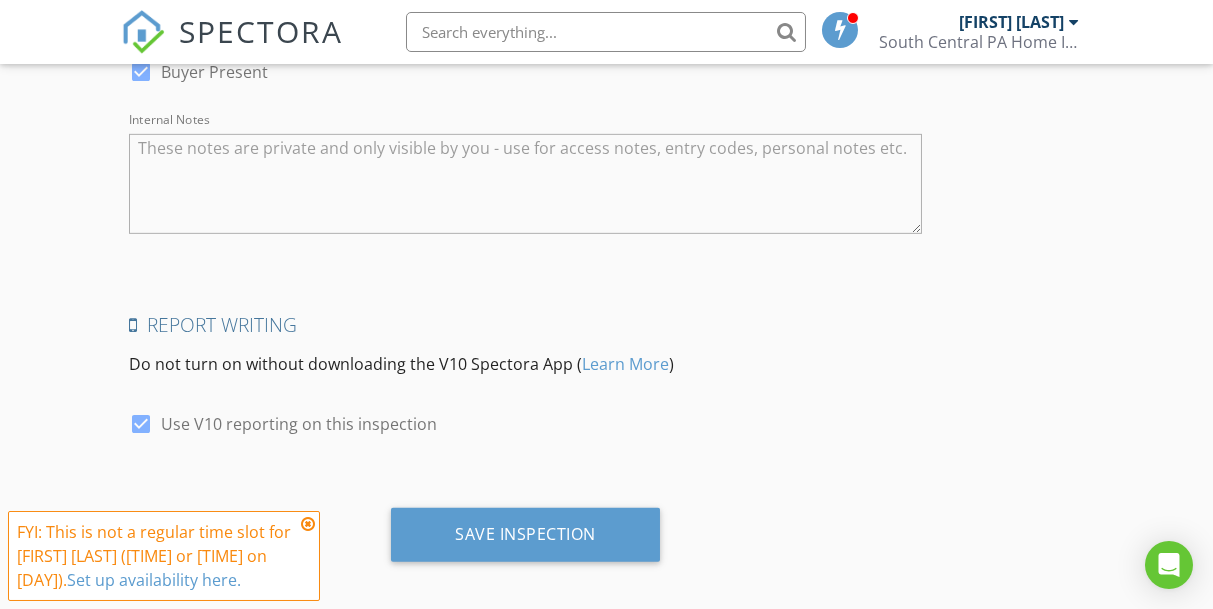 scroll, scrollTop: 3750, scrollLeft: 0, axis: vertical 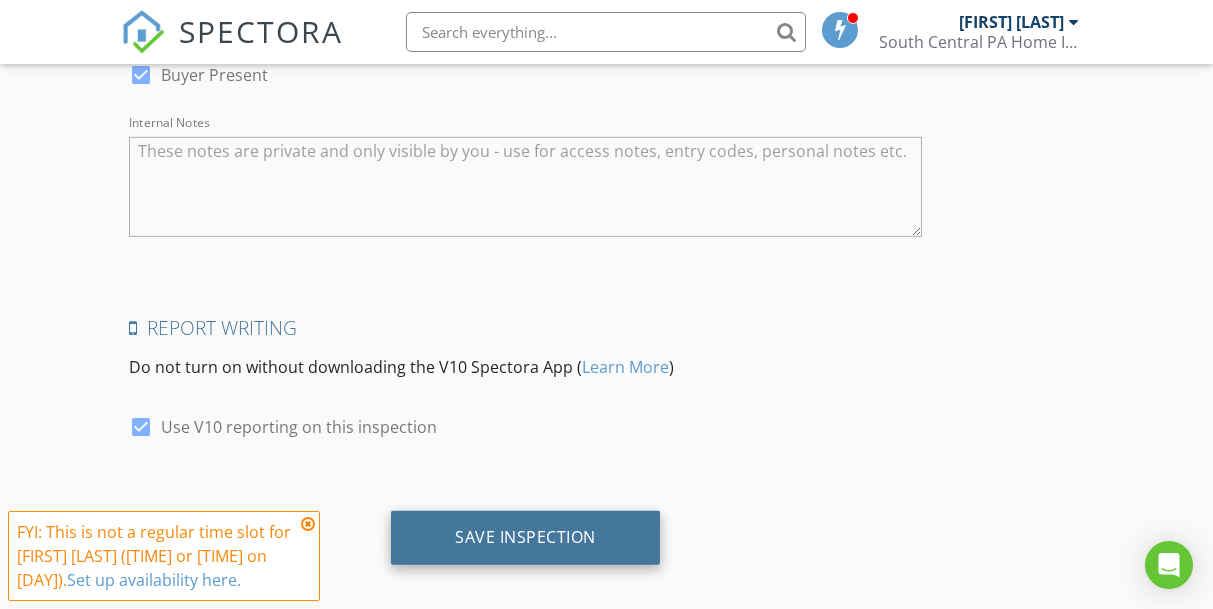 type on "5158" 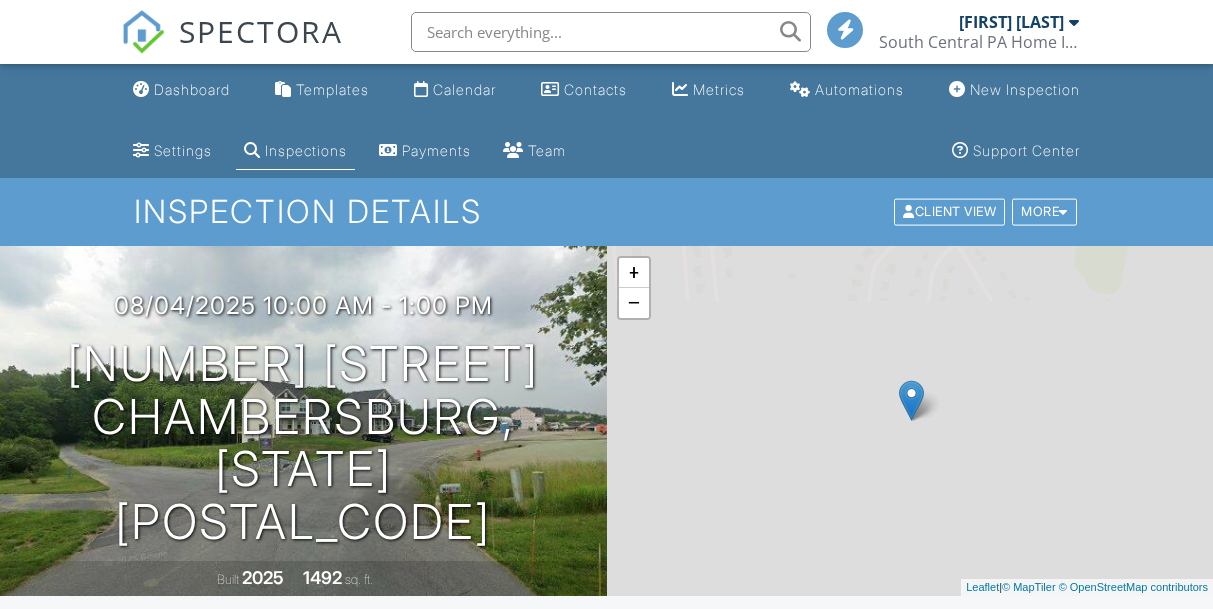 scroll, scrollTop: 0, scrollLeft: 0, axis: both 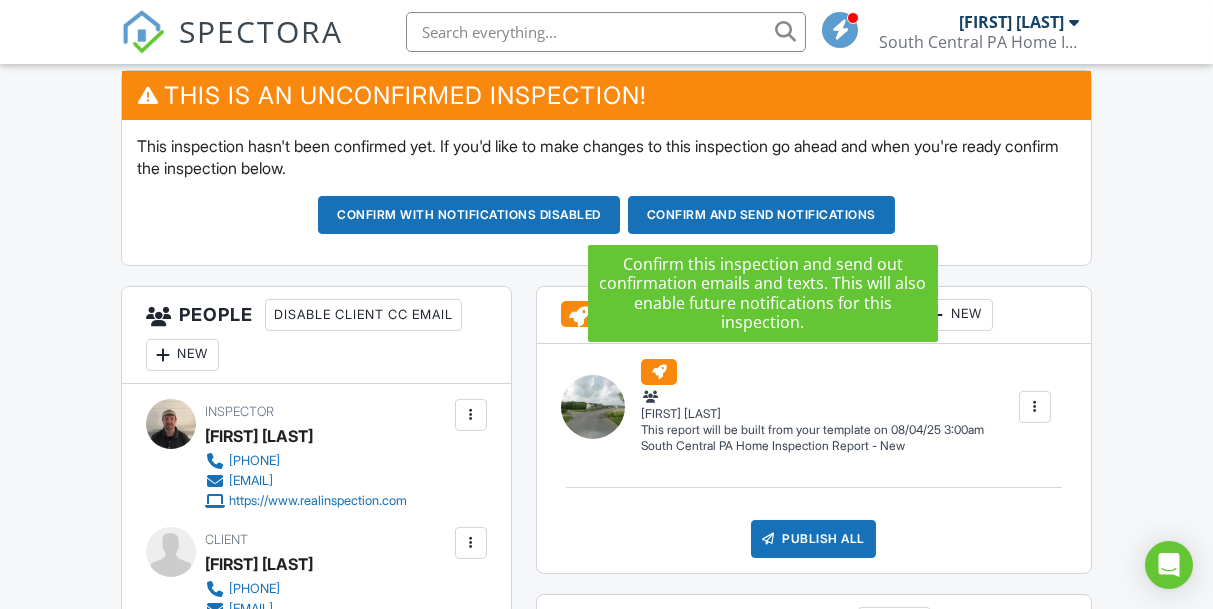 click on "Confirm and send notifications" at bounding box center (469, 215) 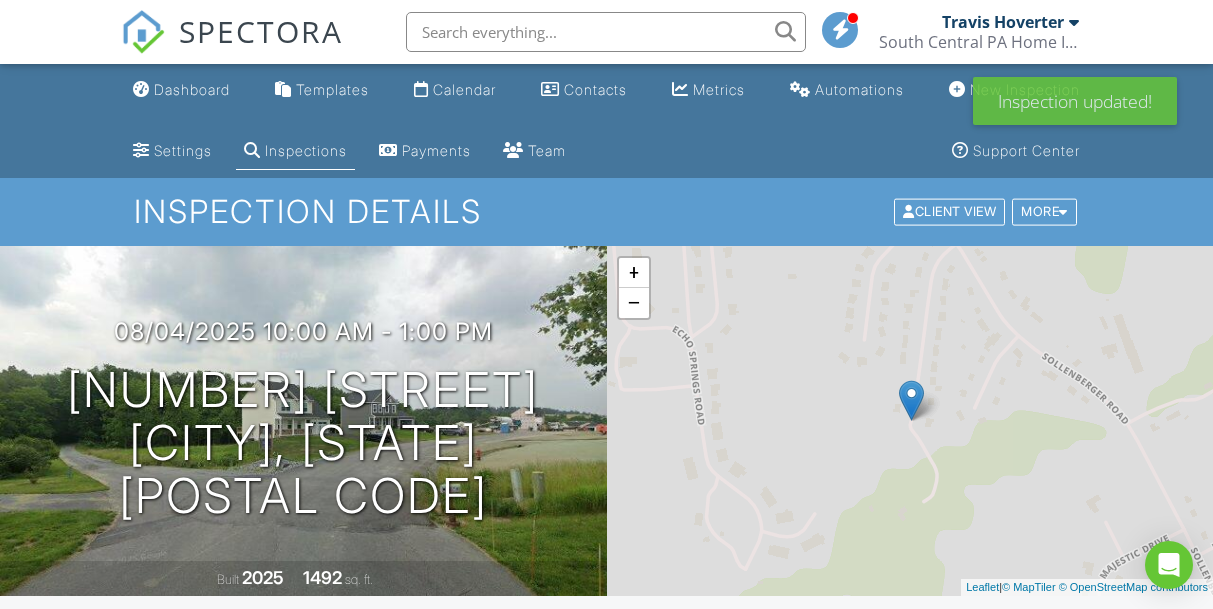 scroll, scrollTop: 0, scrollLeft: 0, axis: both 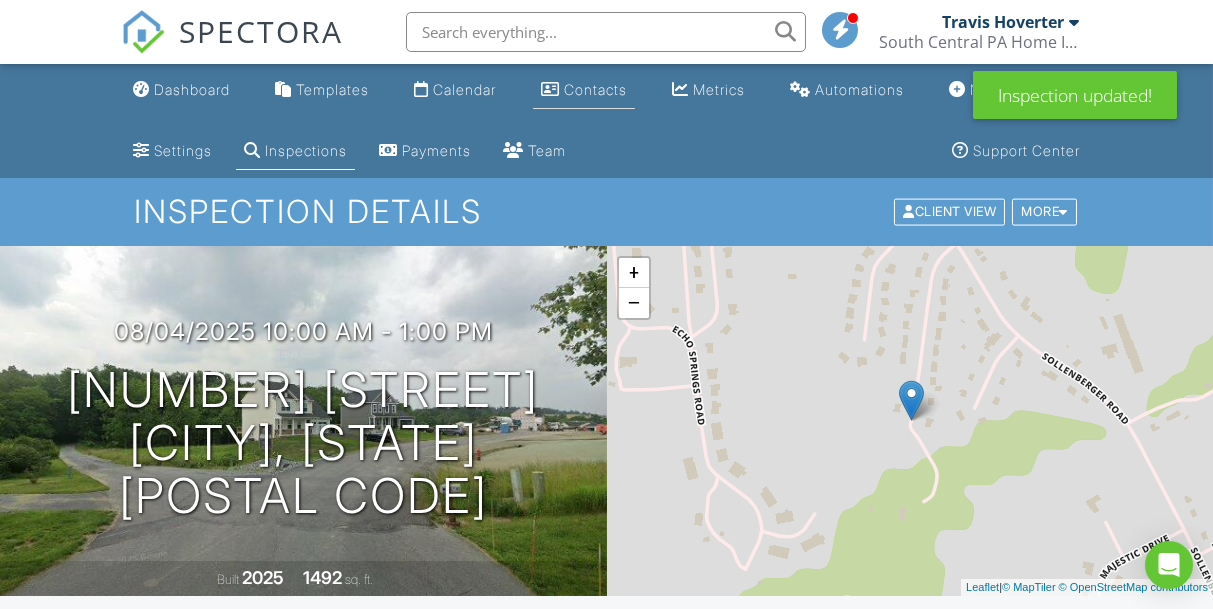 click on "Contacts" at bounding box center [595, 89] 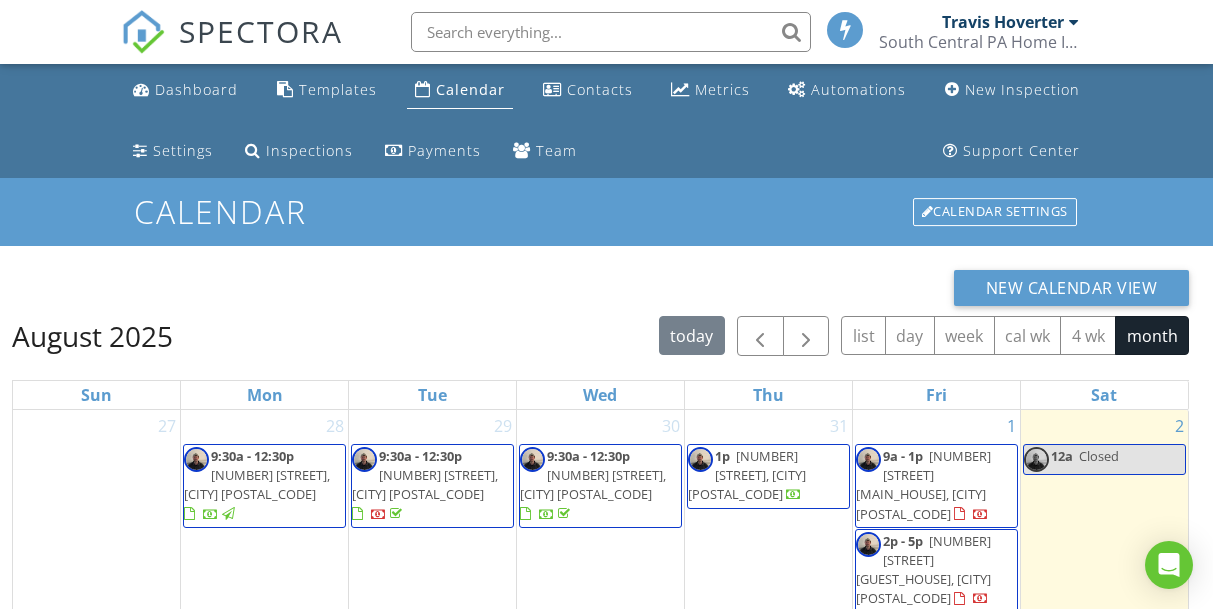 scroll, scrollTop: 0, scrollLeft: 0, axis: both 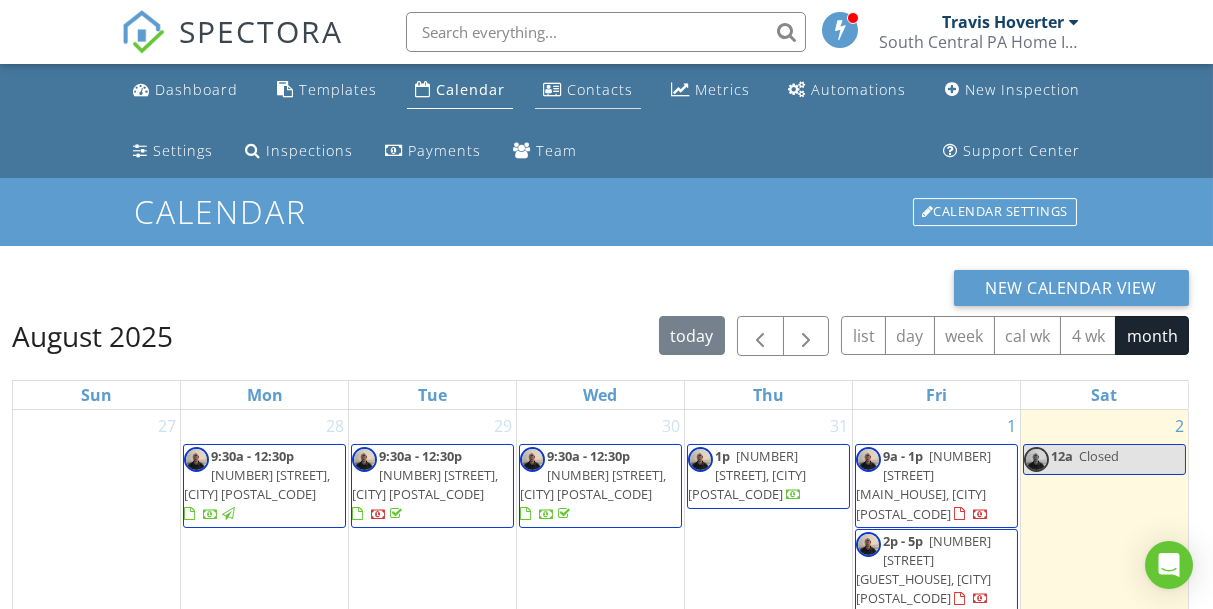 click on "Contacts" at bounding box center (600, 89) 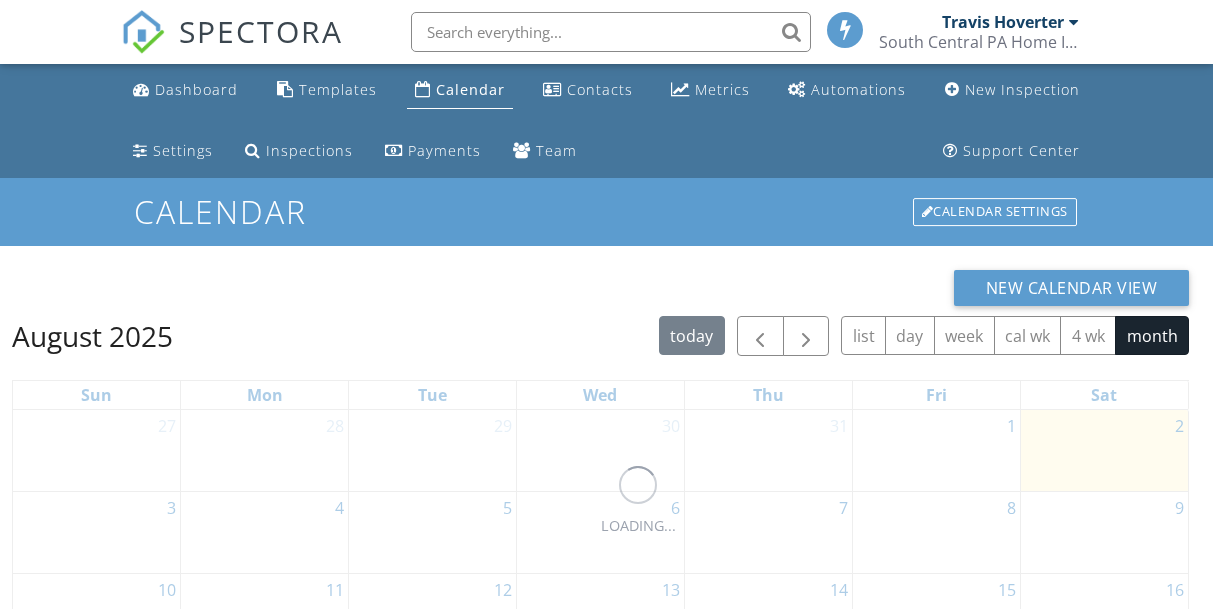 scroll, scrollTop: 0, scrollLeft: 0, axis: both 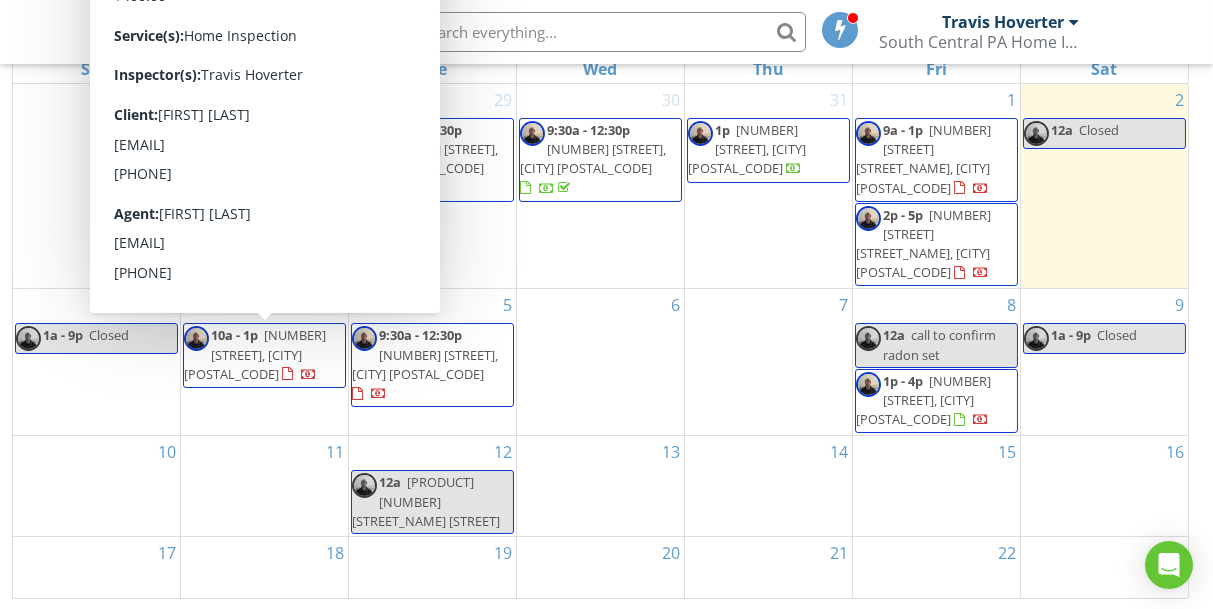 click on "[NUMBER] [STREET], [CITY] [POSTAL_CODE]" at bounding box center (255, 354) 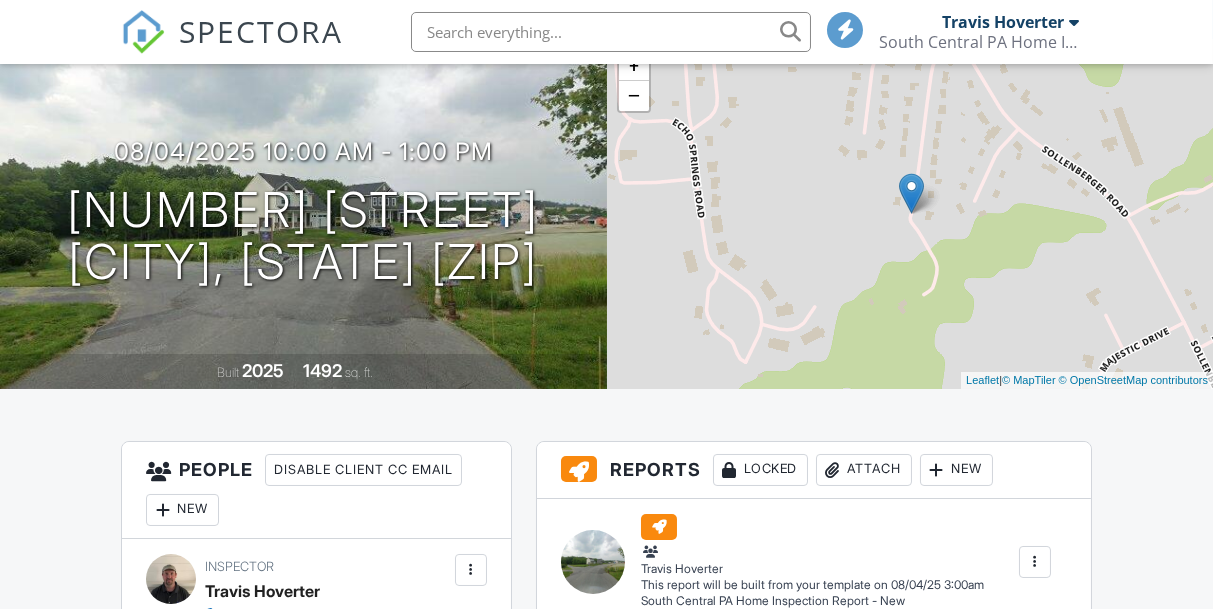 scroll, scrollTop: 767, scrollLeft: 0, axis: vertical 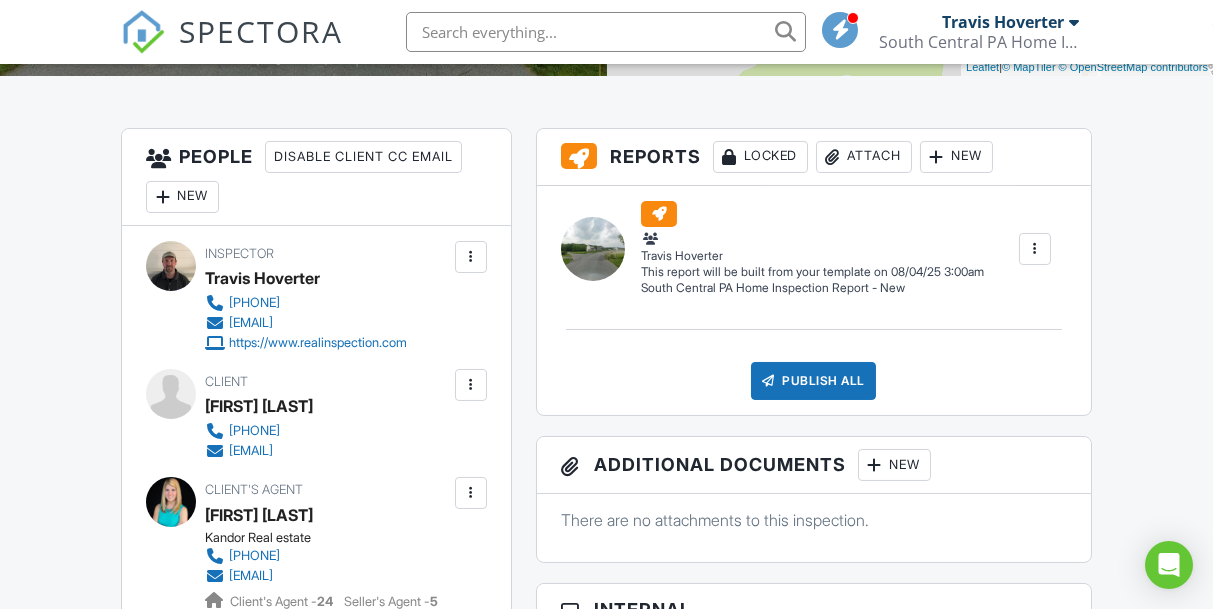 click on "New" at bounding box center (182, 197) 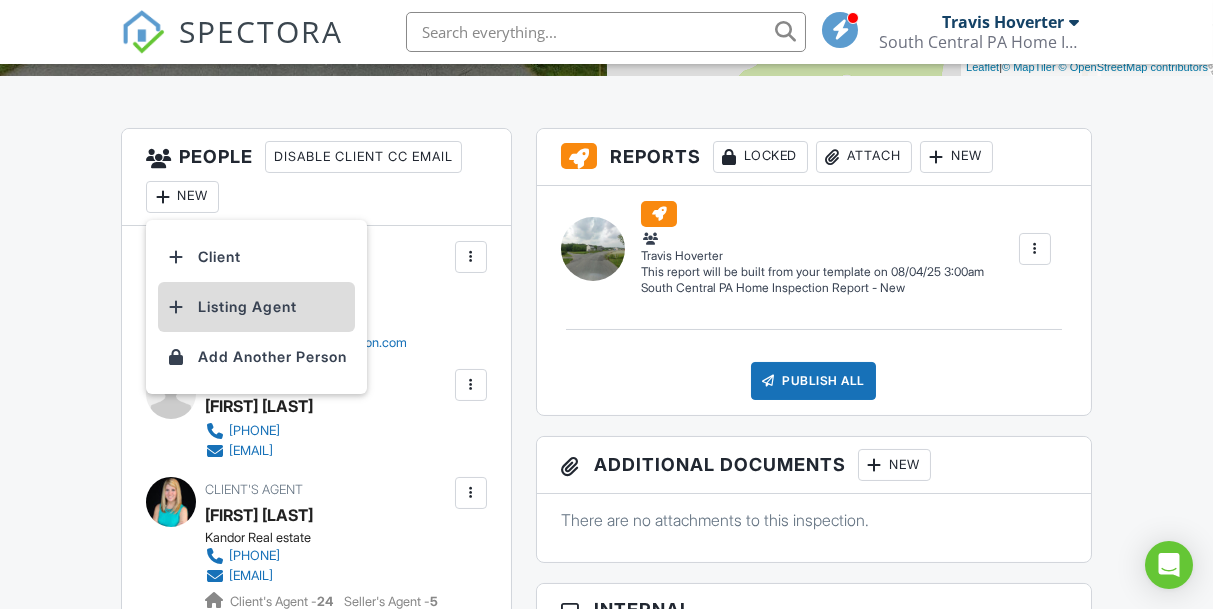 click on "Listing Agent" at bounding box center (256, 307) 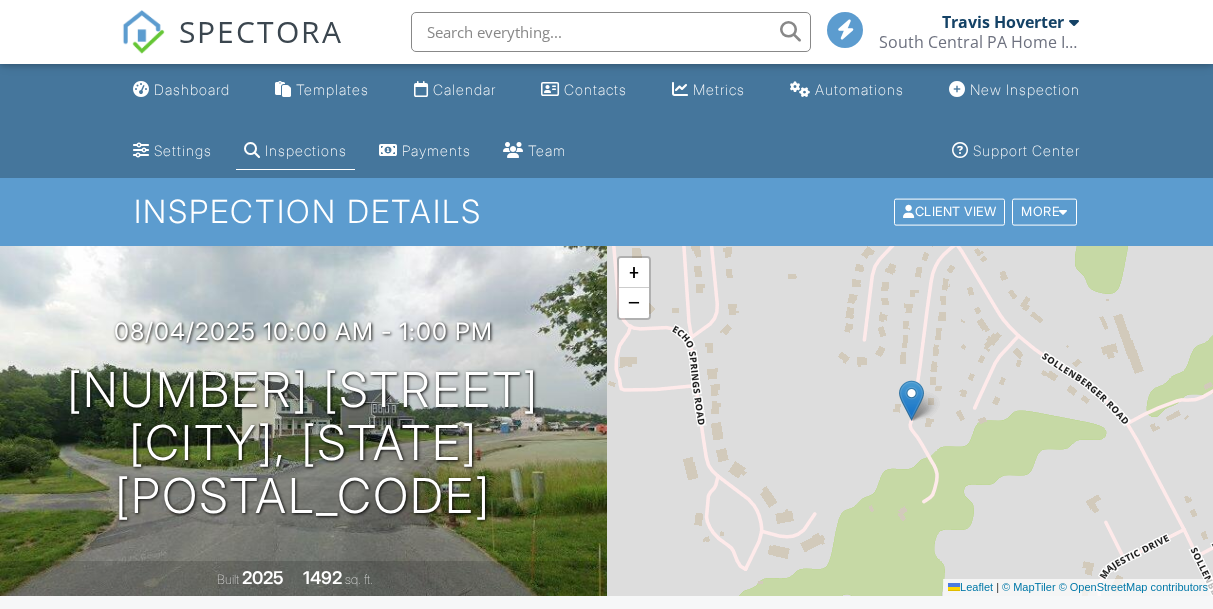 scroll, scrollTop: 0, scrollLeft: 0, axis: both 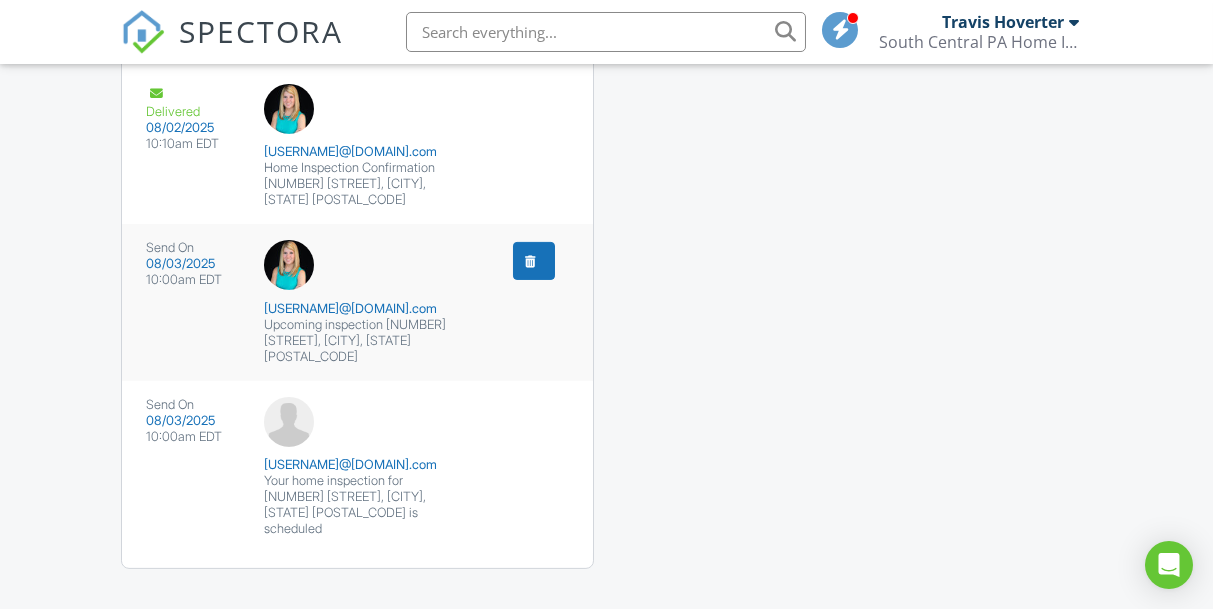 click at bounding box center (530, 261) 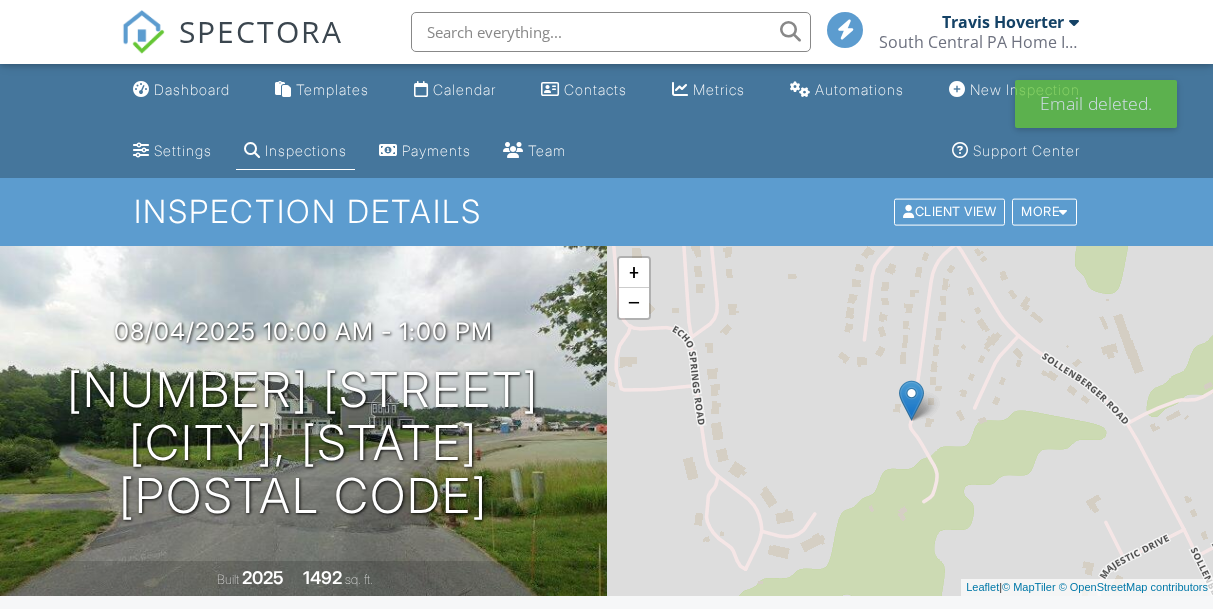 scroll, scrollTop: 0, scrollLeft: 0, axis: both 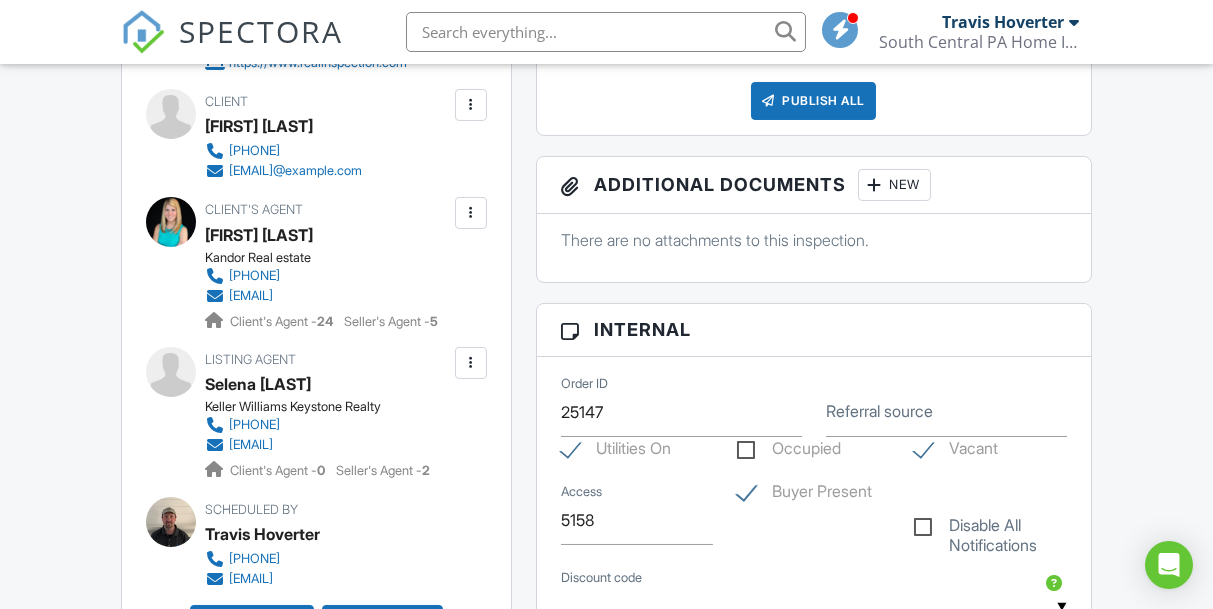 click at bounding box center [471, 363] 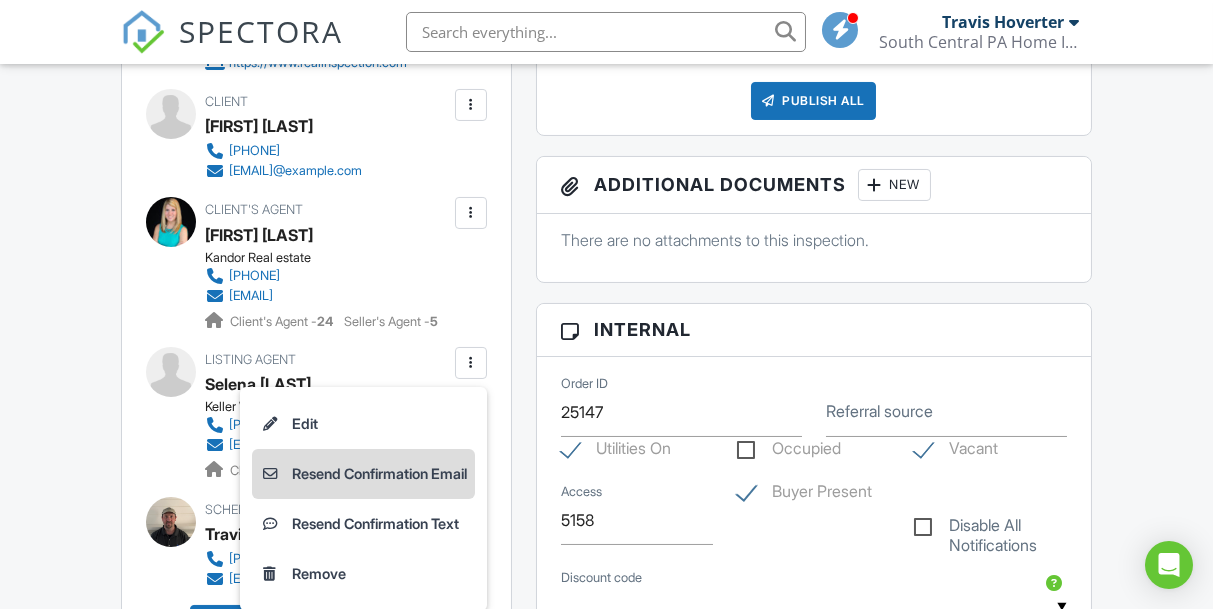 click on "Resend Confirmation Email" at bounding box center (363, 474) 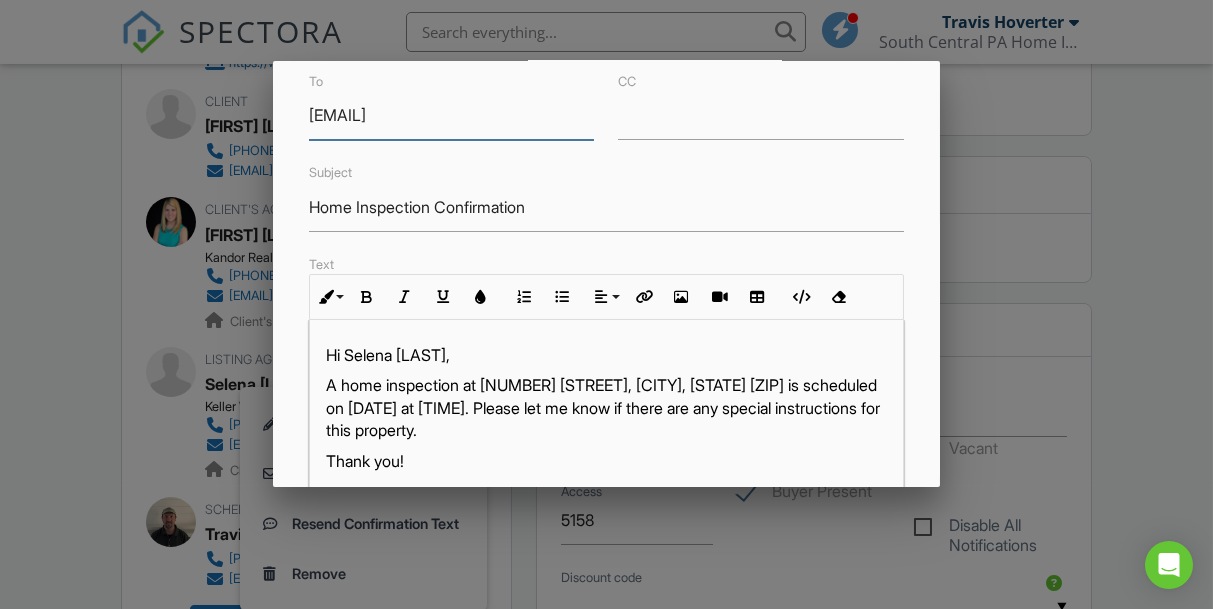scroll, scrollTop: 135, scrollLeft: 0, axis: vertical 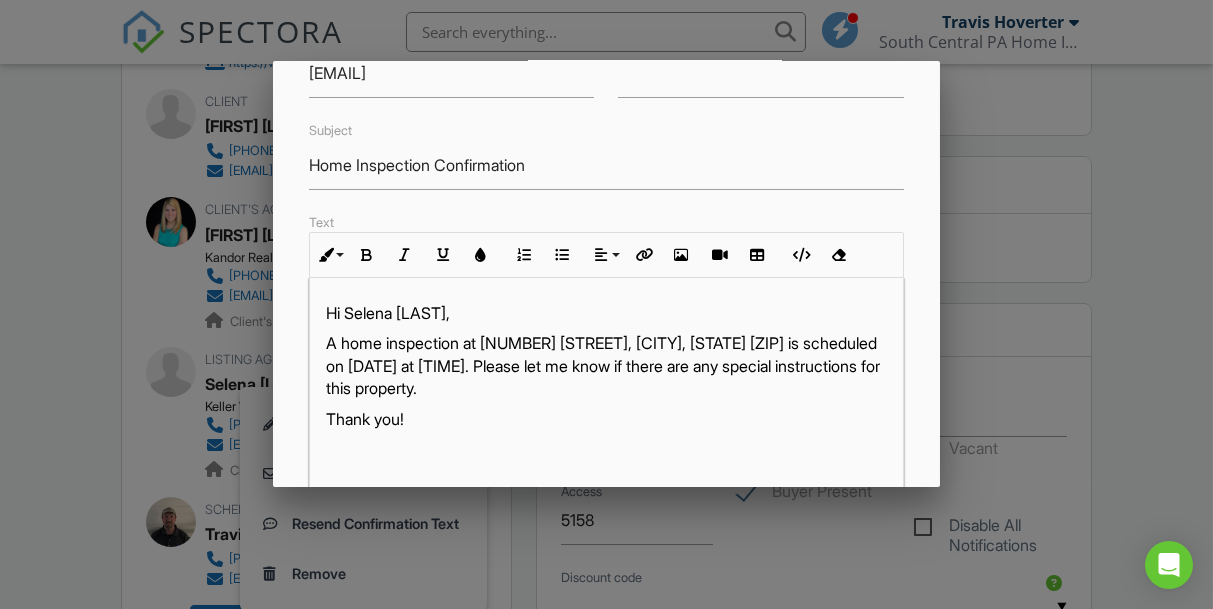 drag, startPoint x: 520, startPoint y: 307, endPoint x: 402, endPoint y: 303, distance: 118.06778 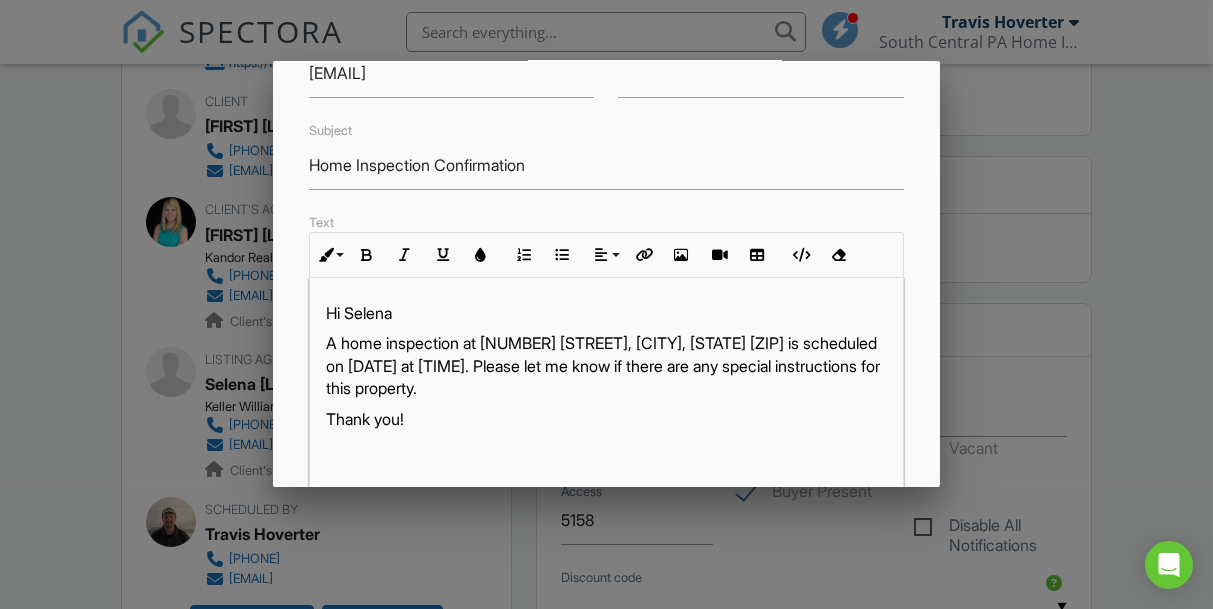 type 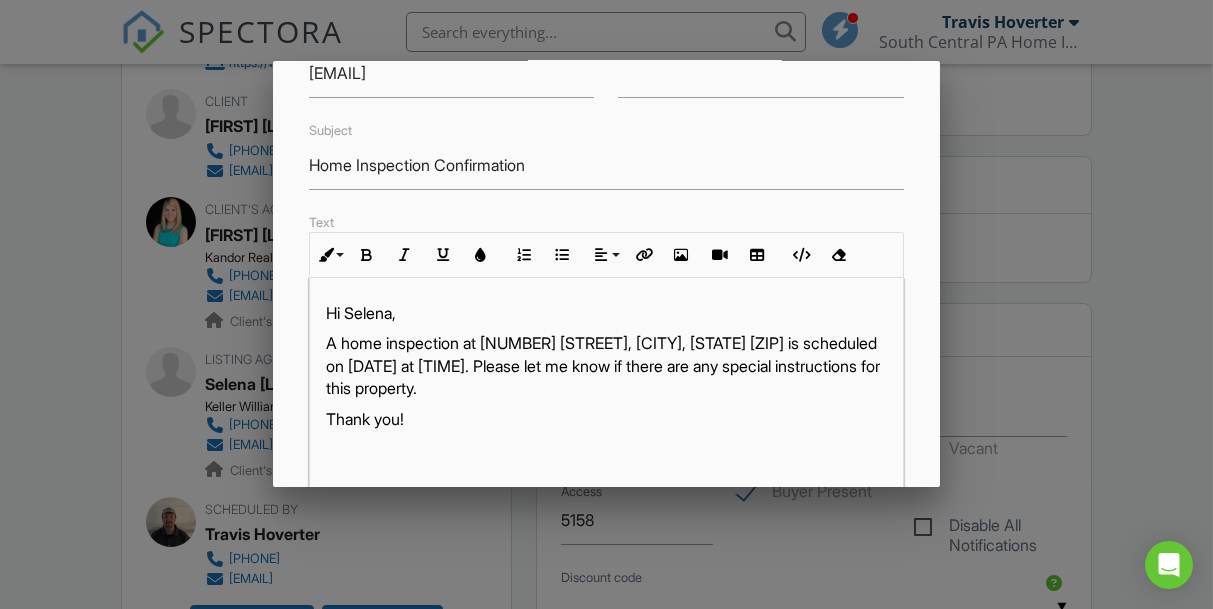 click on "A home inspection at [NUMBER] [STREET], [CITY], [STATE] [ZIP] is scheduled on [DATE] at [TIME]. Please let me know if there are any special instructions for this property." at bounding box center [606, 365] 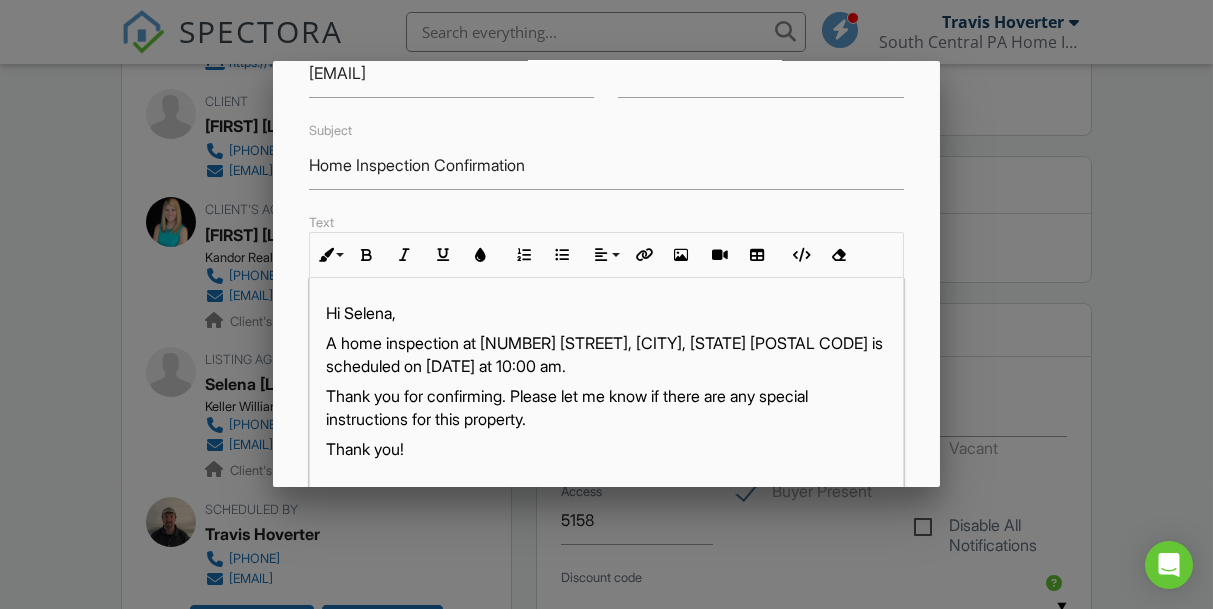 click on "Thank you for confirming. Please let me know if there are any special instructions for this property." at bounding box center [606, 407] 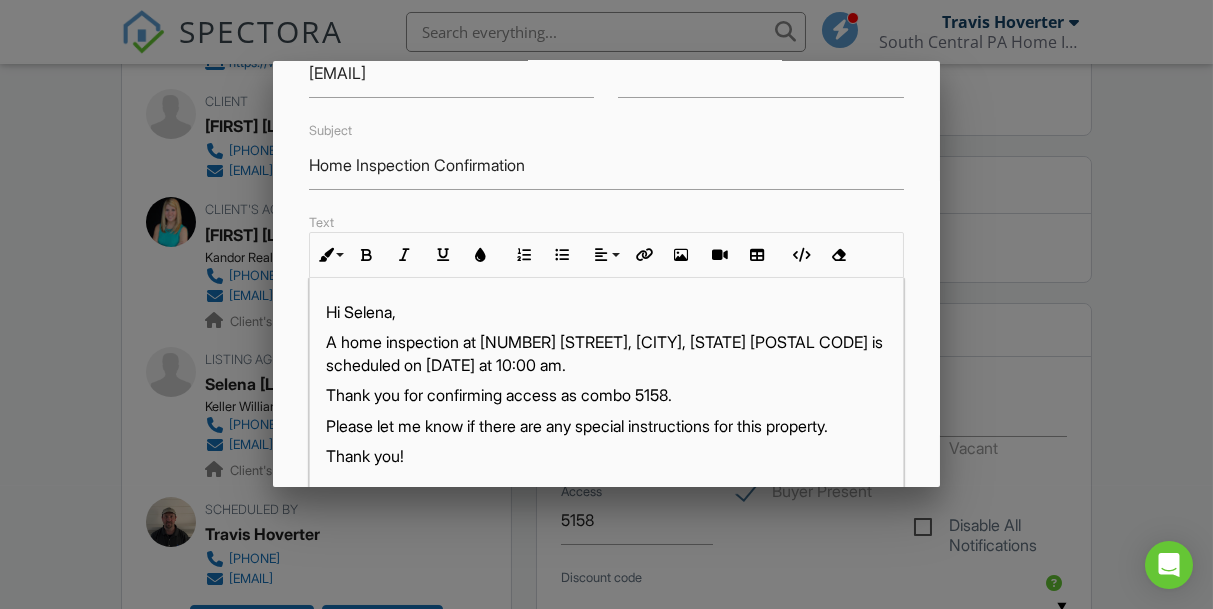 scroll, scrollTop: 1, scrollLeft: 0, axis: vertical 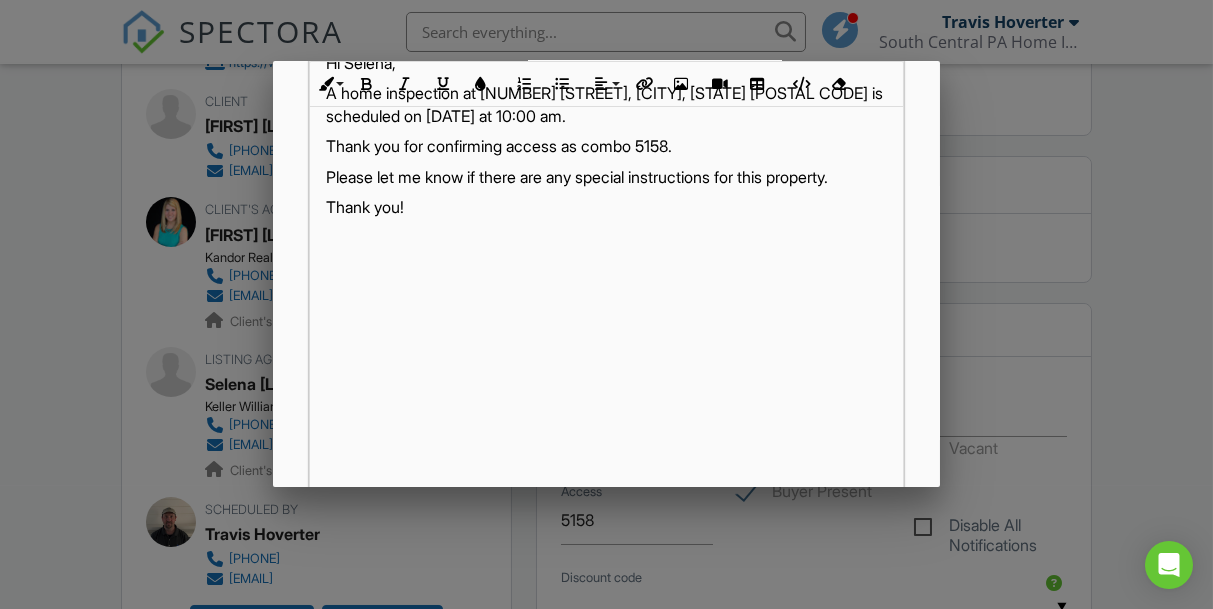 click on "Hi Selena, A home inspection at [NUMBER] [STREET], [CITY], [STATE] [ZIP] is scheduled on [DATE] at [TIME].&nbsp;Thank you for confirming access as combo 5158.&nbsp;&nbsp;Please let me know if there are any special instructions for this property. Thank you!" at bounding box center [606, 278] 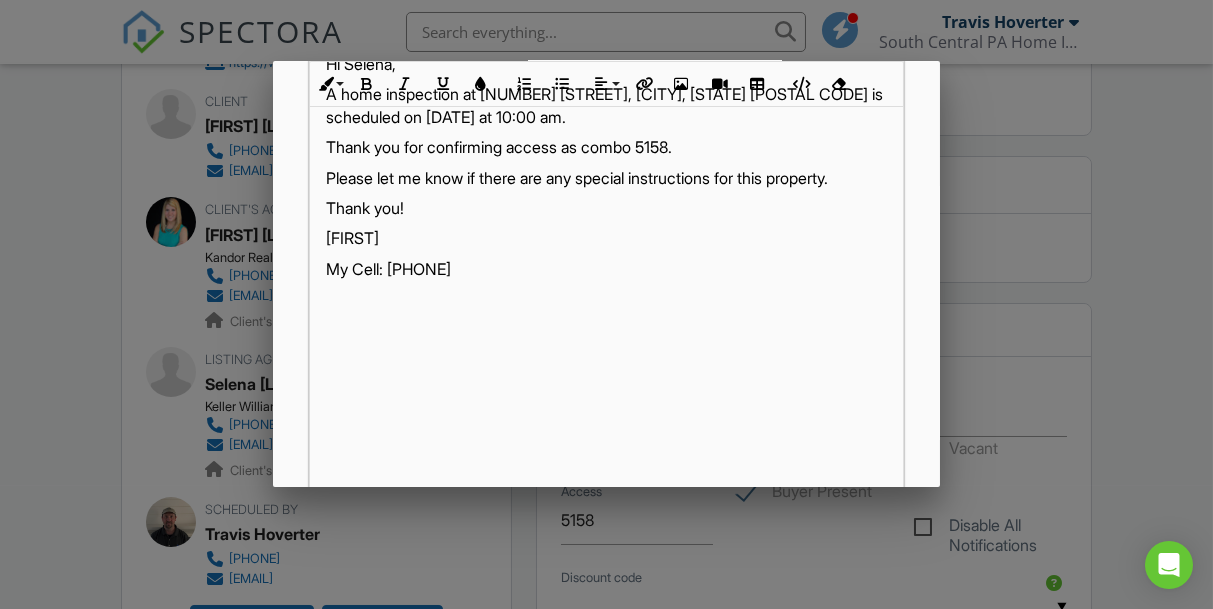 scroll, scrollTop: 0, scrollLeft: 0, axis: both 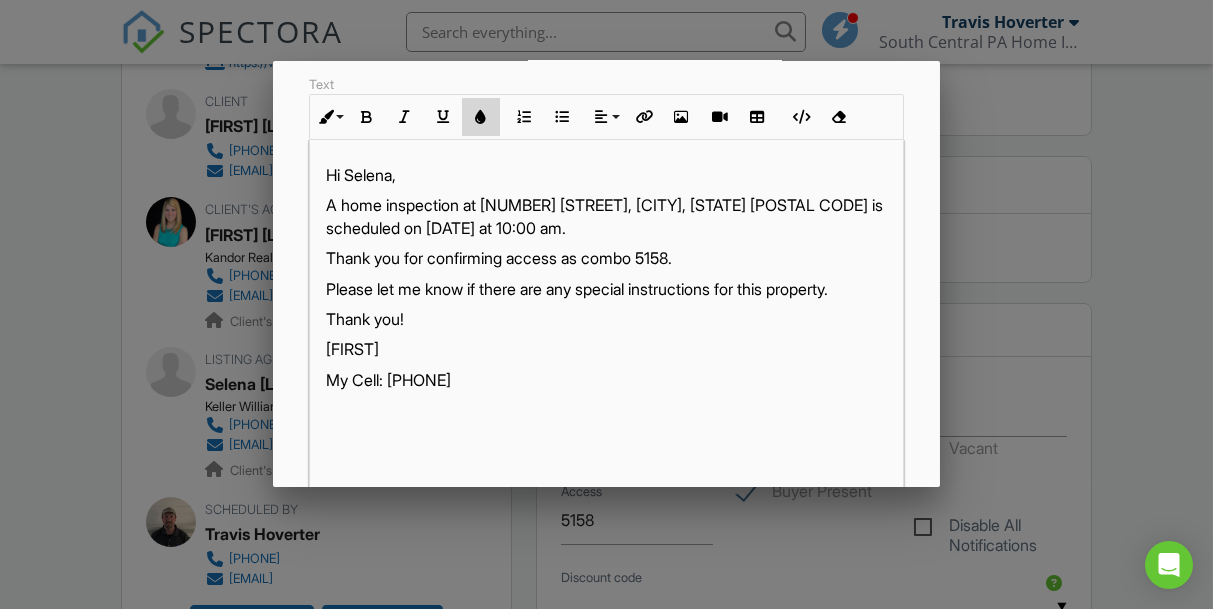 click at bounding box center [481, 117] 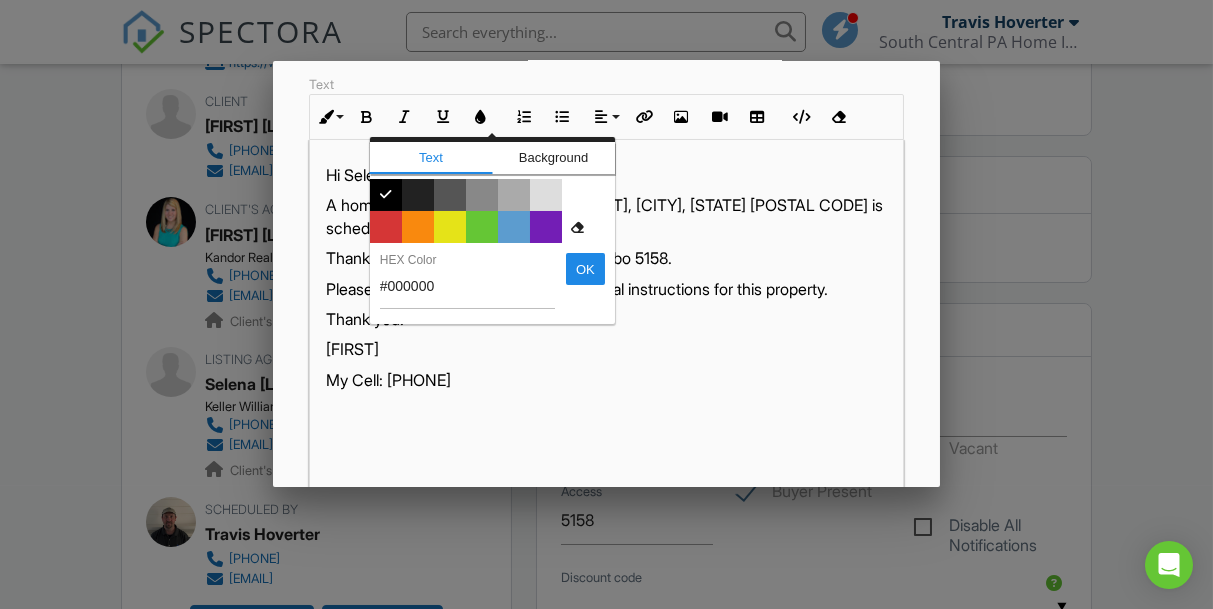 click on "Hi Selena," at bounding box center [606, 175] 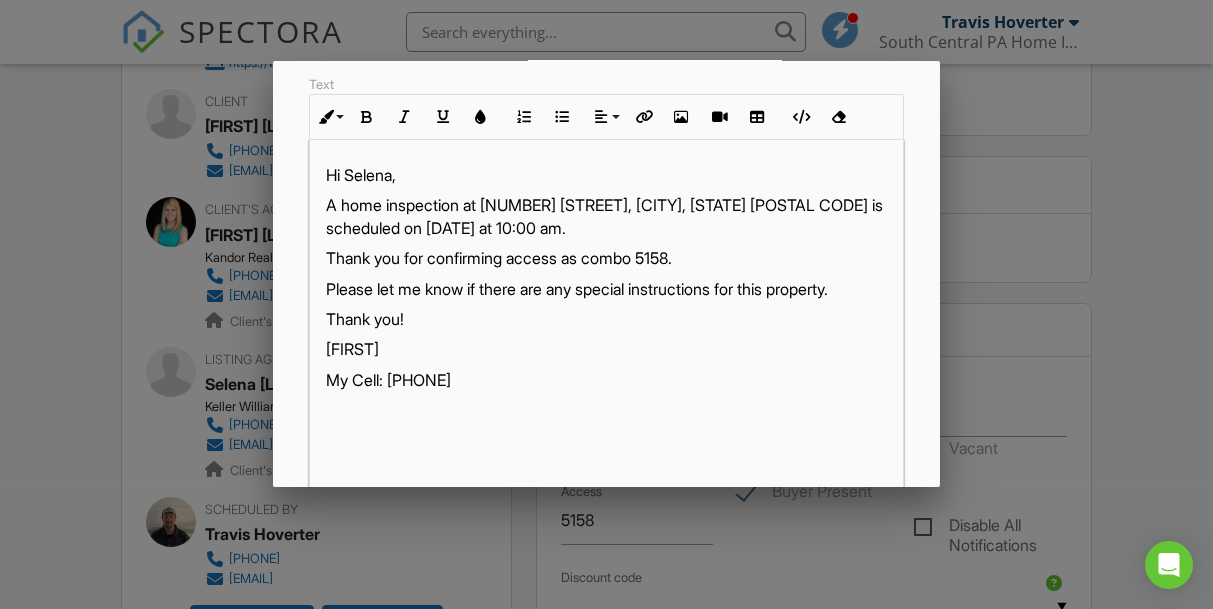 click on "My Cell: [PHONE]" at bounding box center (606, 380) 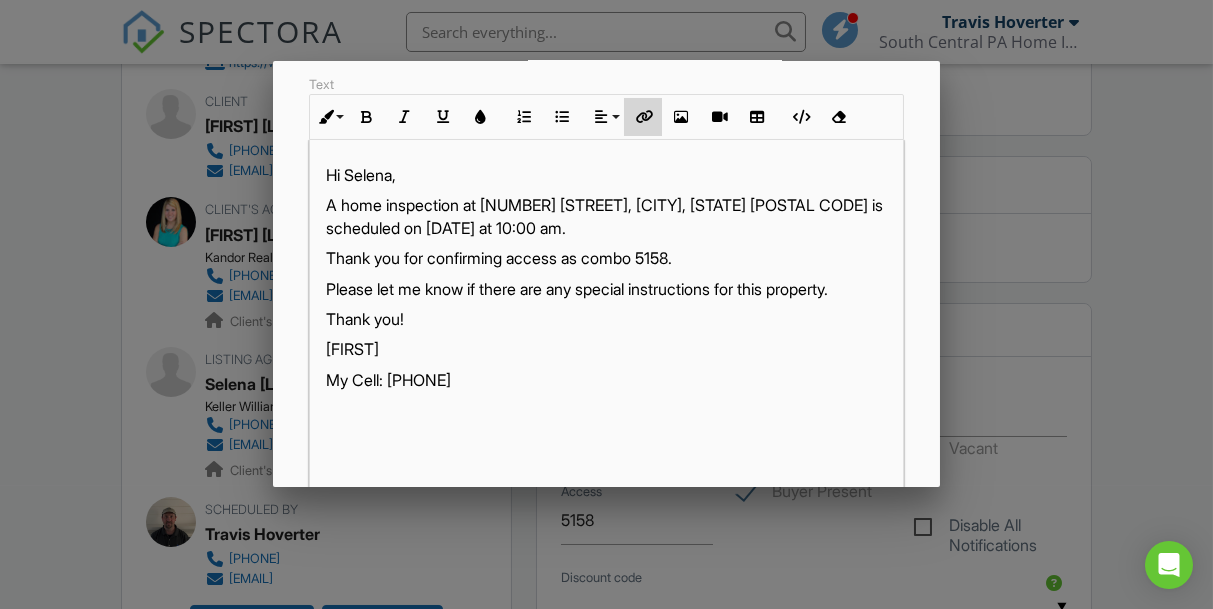 click at bounding box center [643, 117] 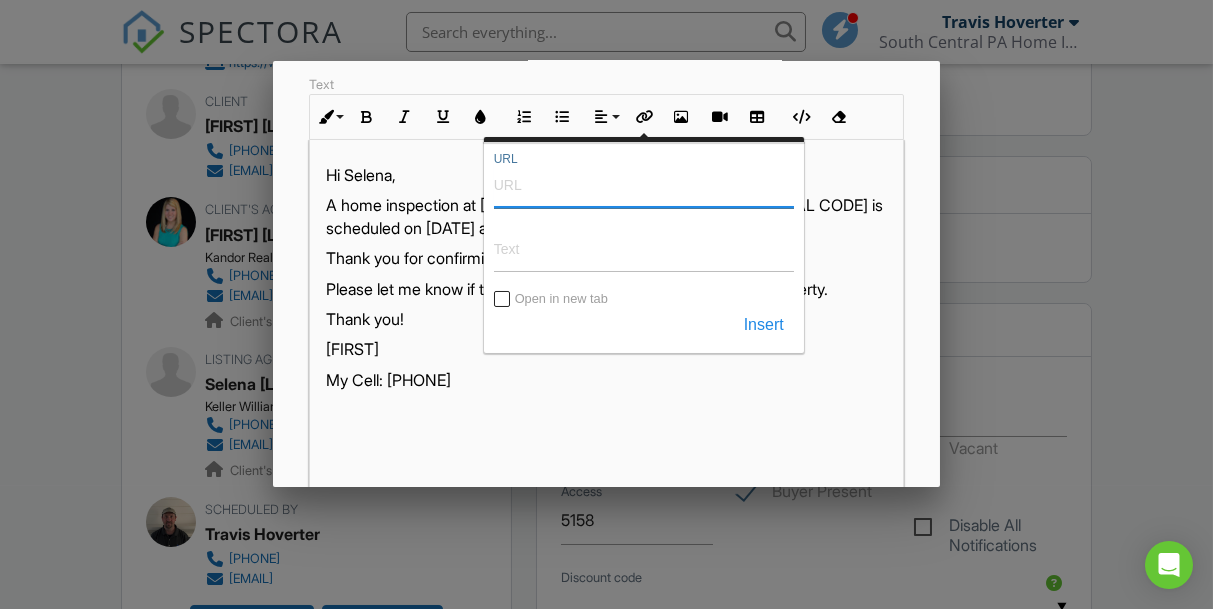 click on "URL" at bounding box center (644, 184) 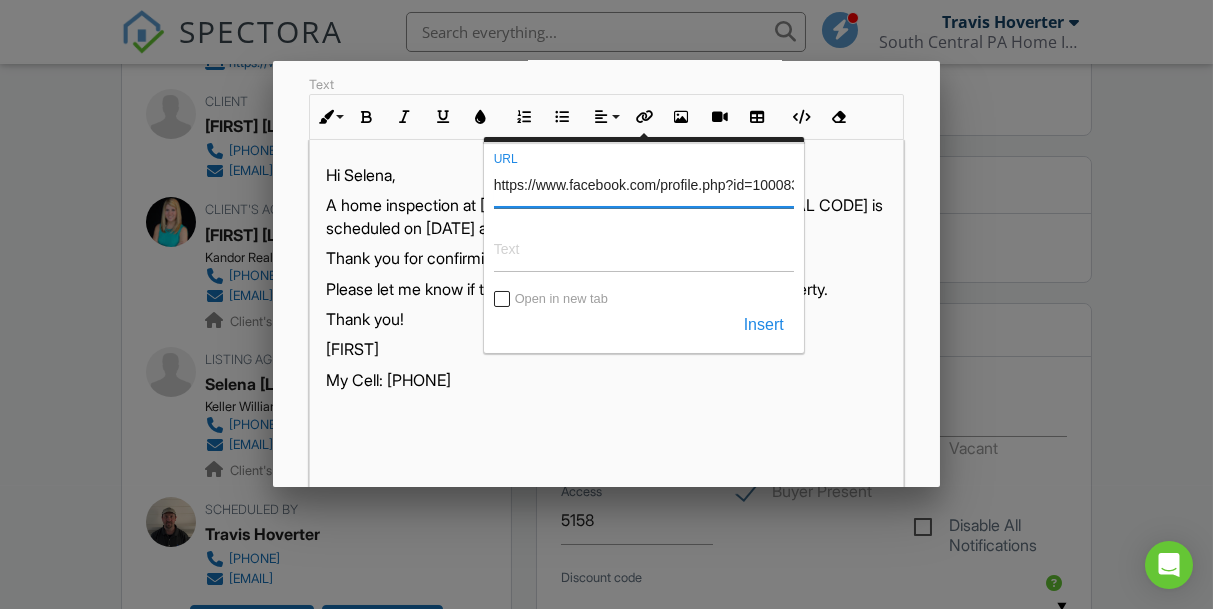 type on "https://www.facebook.com/profile.php?id=100083706334271" 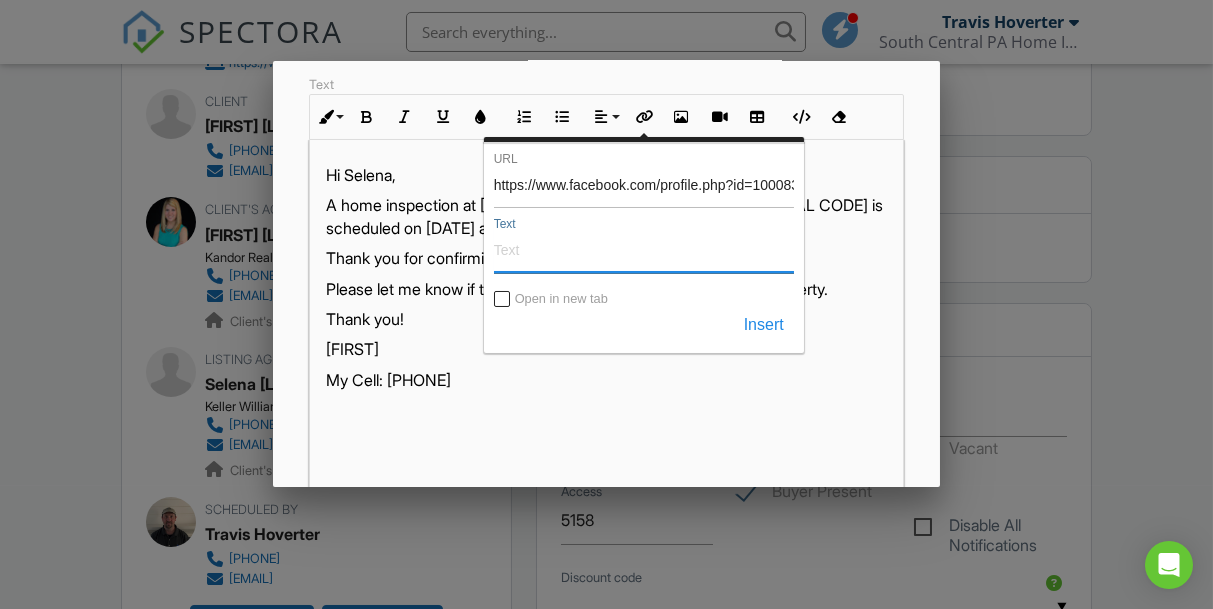 click on "Text" at bounding box center [644, 249] 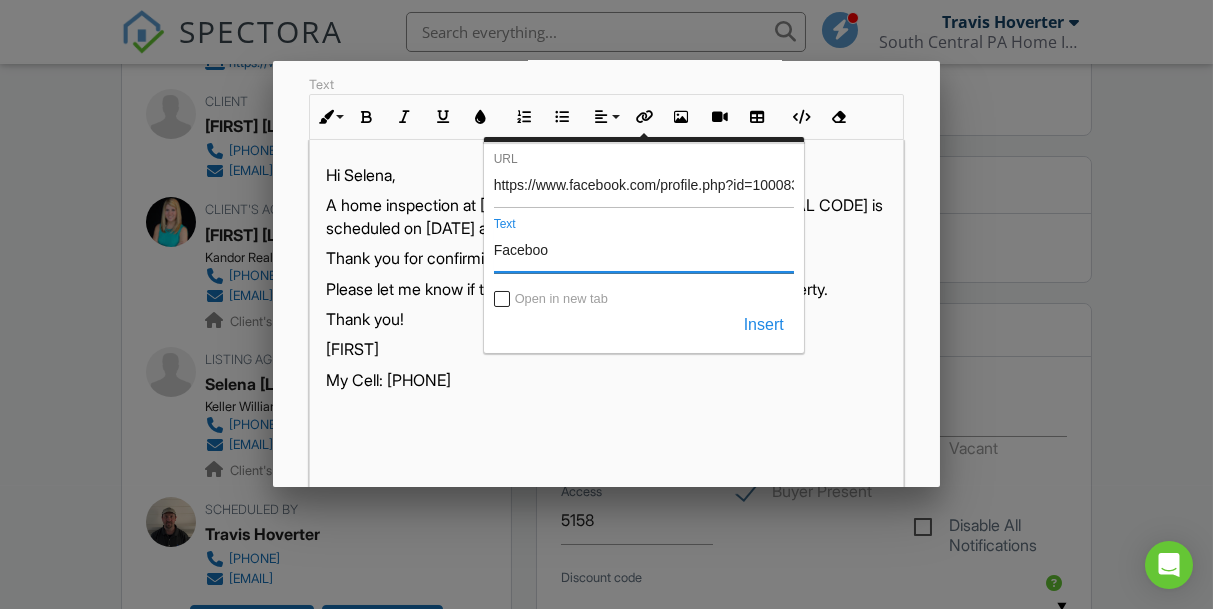 type on "Facebook" 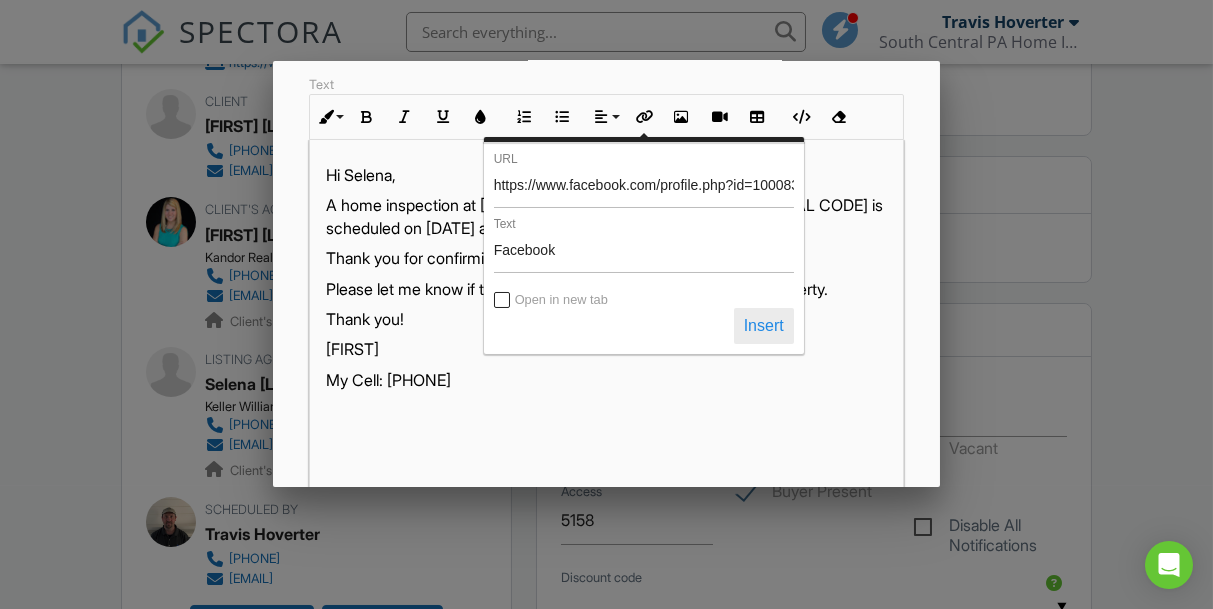 click on "Insert" at bounding box center (764, 326) 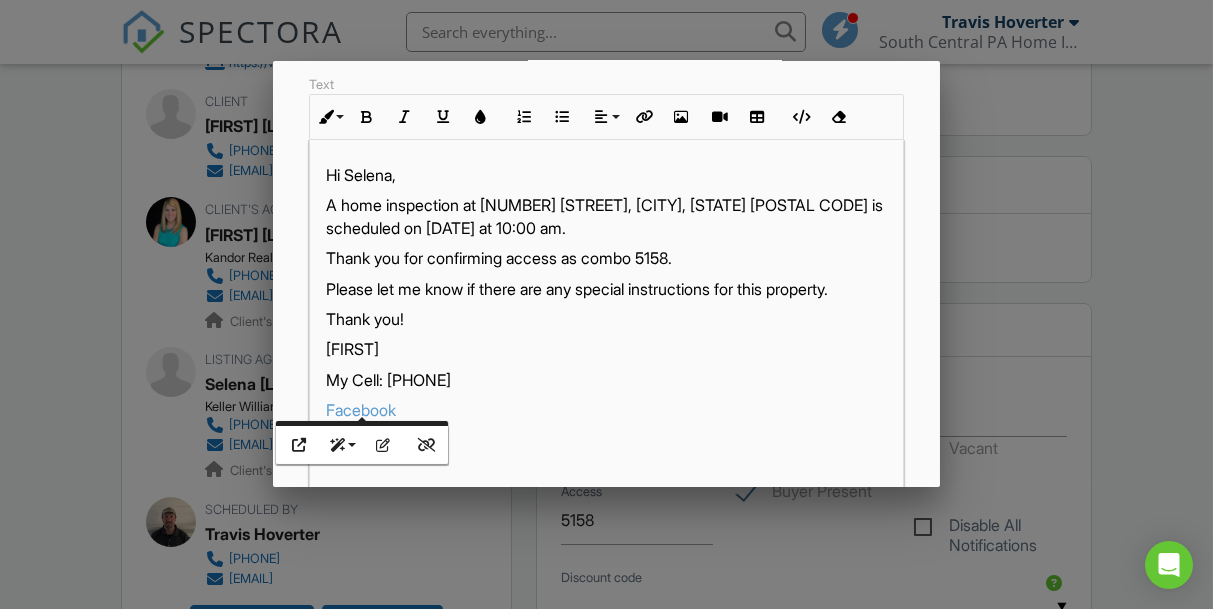 click on "​ Facebook ​​​" at bounding box center (606, 410) 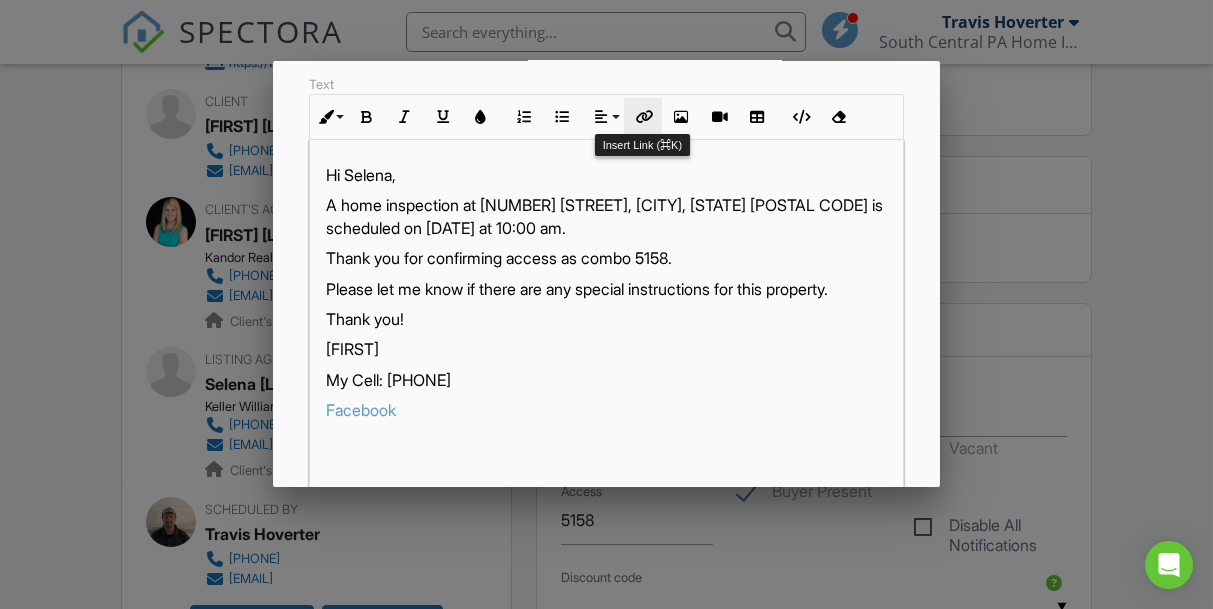 click at bounding box center (643, 117) 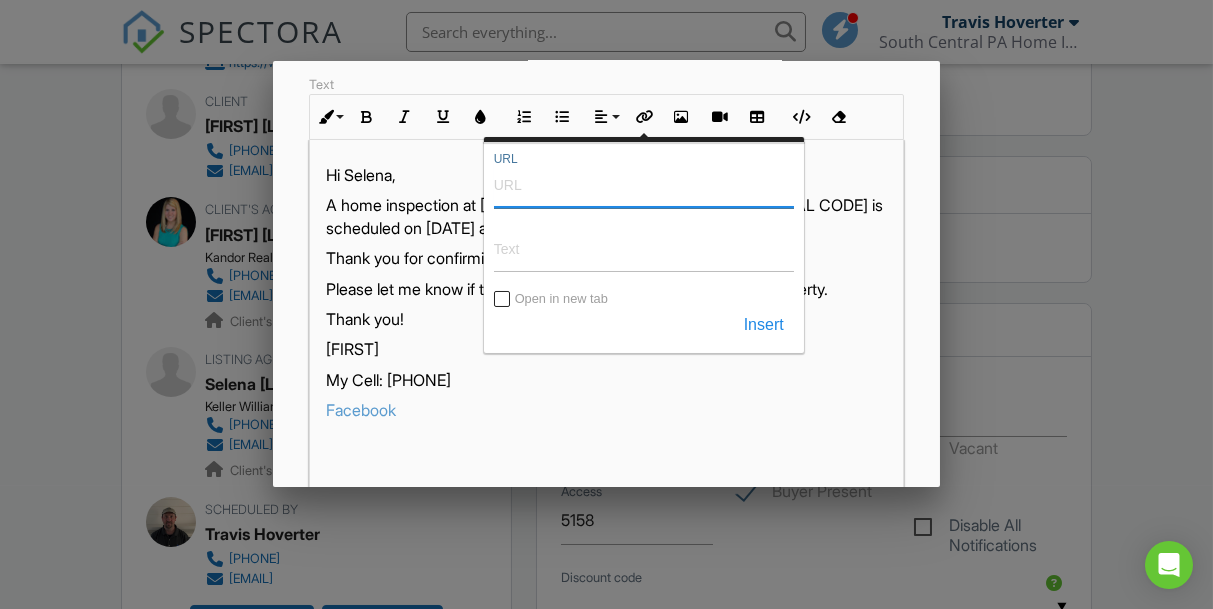 click on "URL" at bounding box center [644, 184] 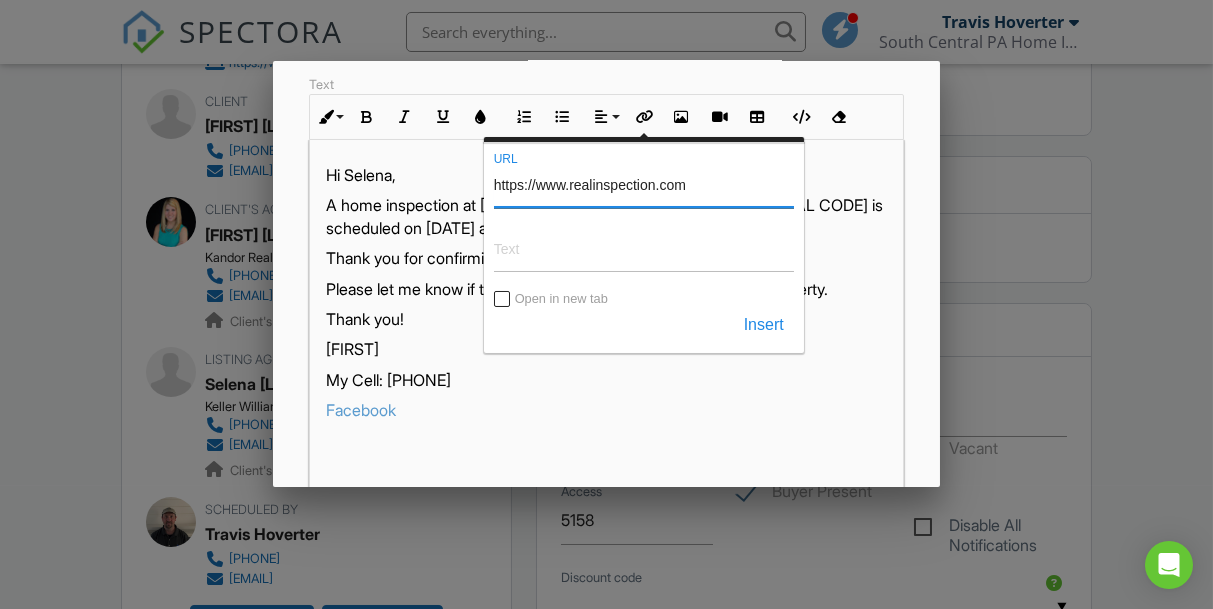 type on "https://www.realinspection.com" 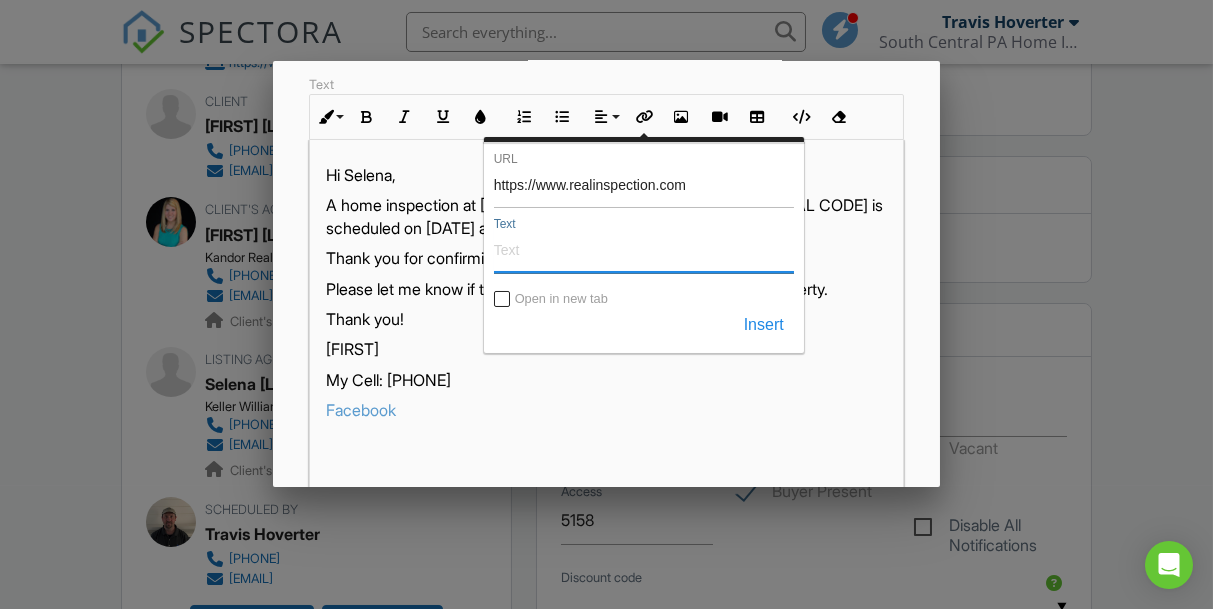 click on "Text" at bounding box center (644, 249) 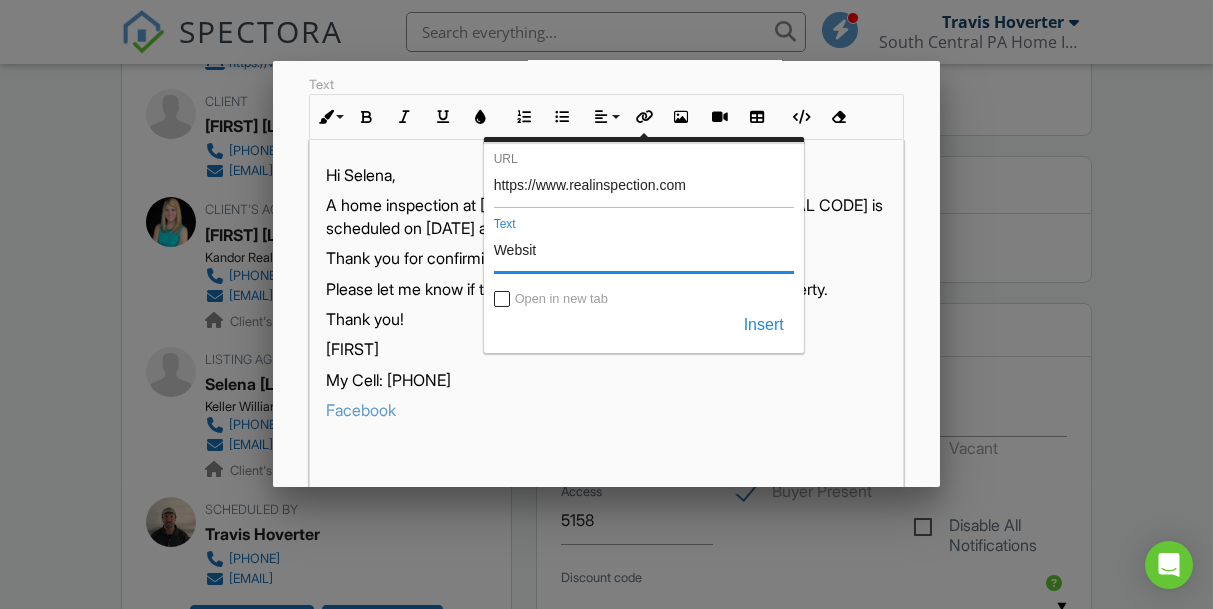type on "Website" 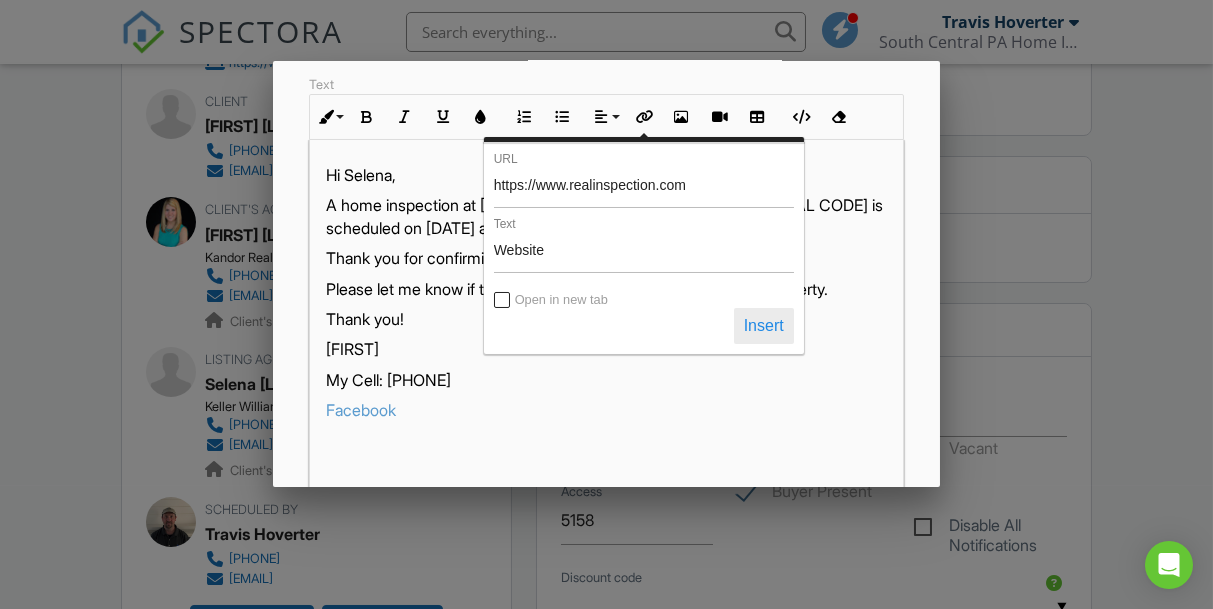 click on "Insert" at bounding box center (764, 326) 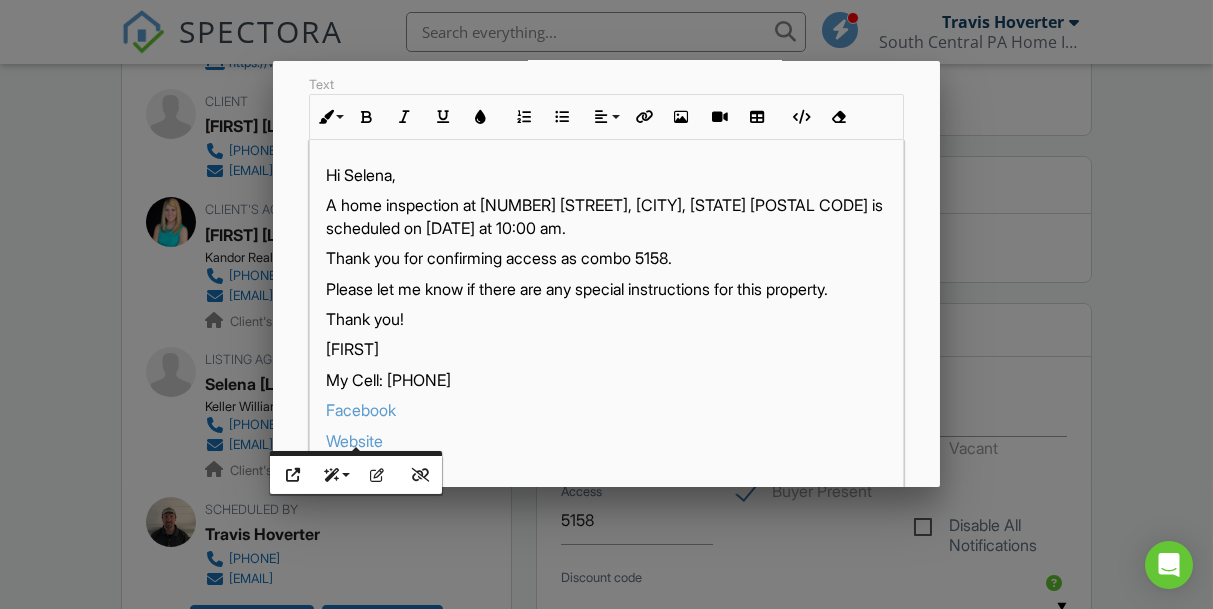 click on "[FIRST]" at bounding box center [606, 349] 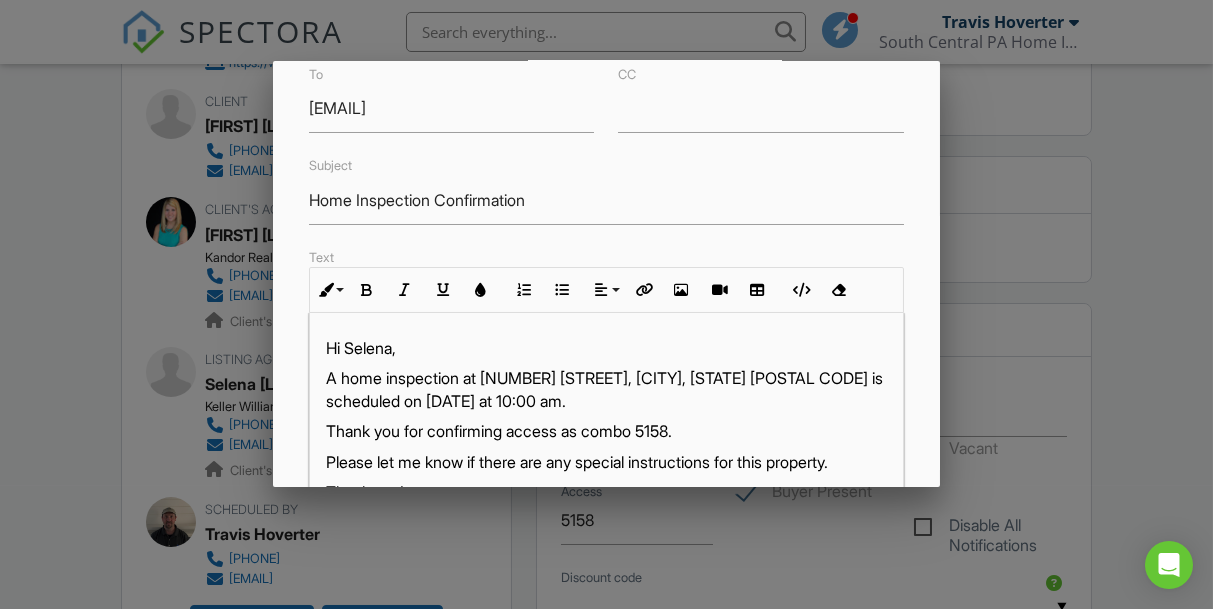 scroll, scrollTop: 88, scrollLeft: 0, axis: vertical 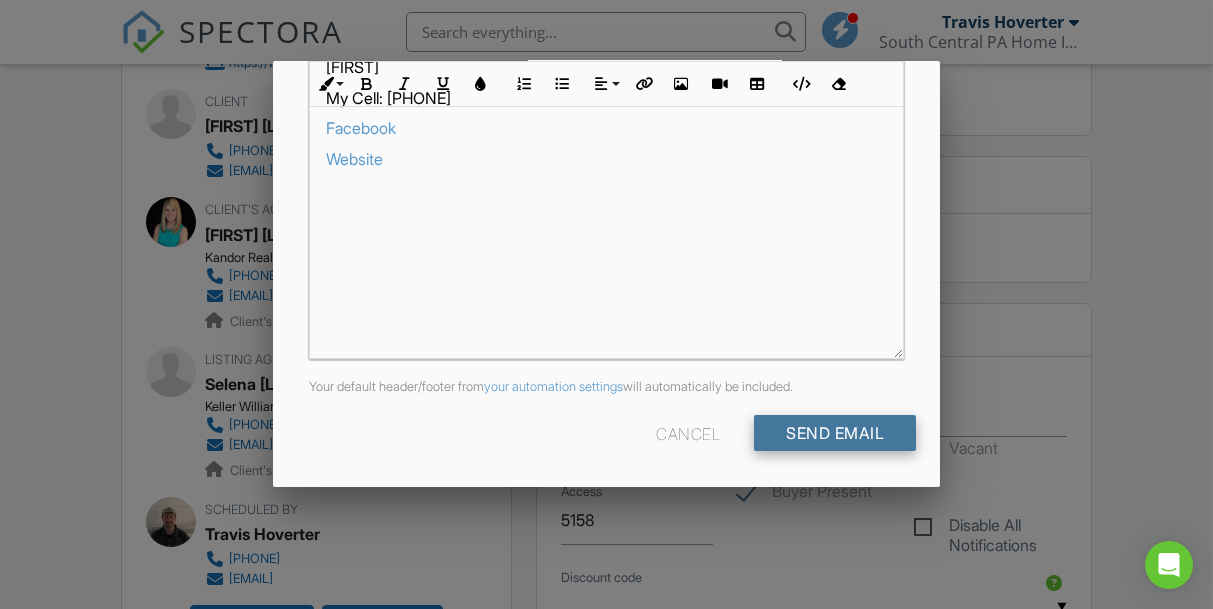 click on "Send Email" at bounding box center (835, 433) 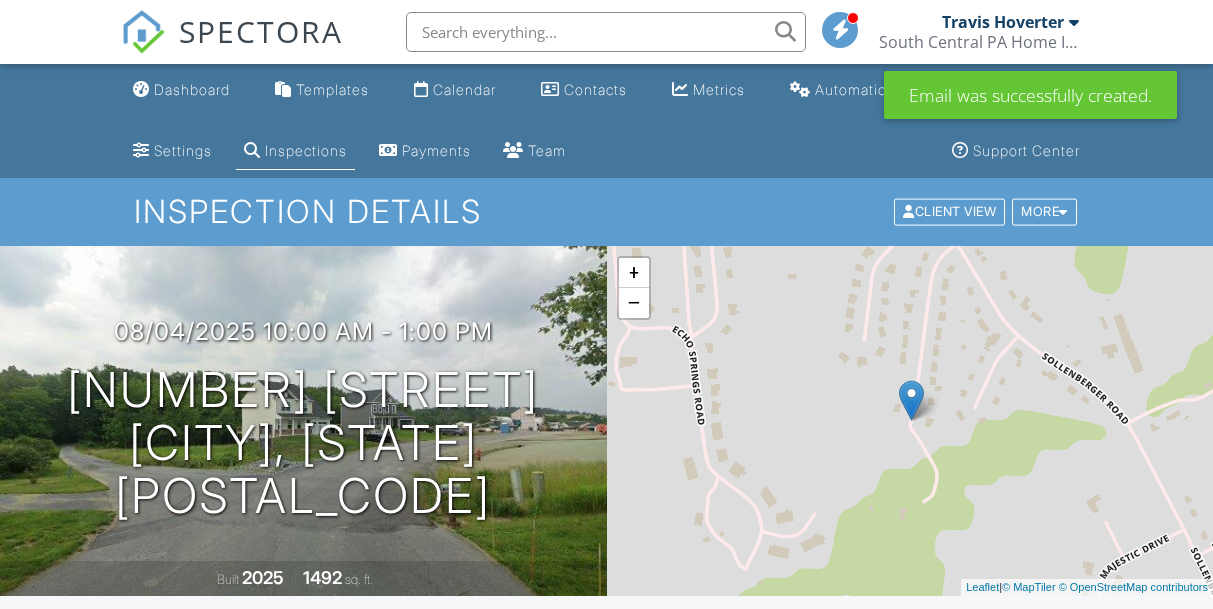 scroll, scrollTop: 0, scrollLeft: 0, axis: both 